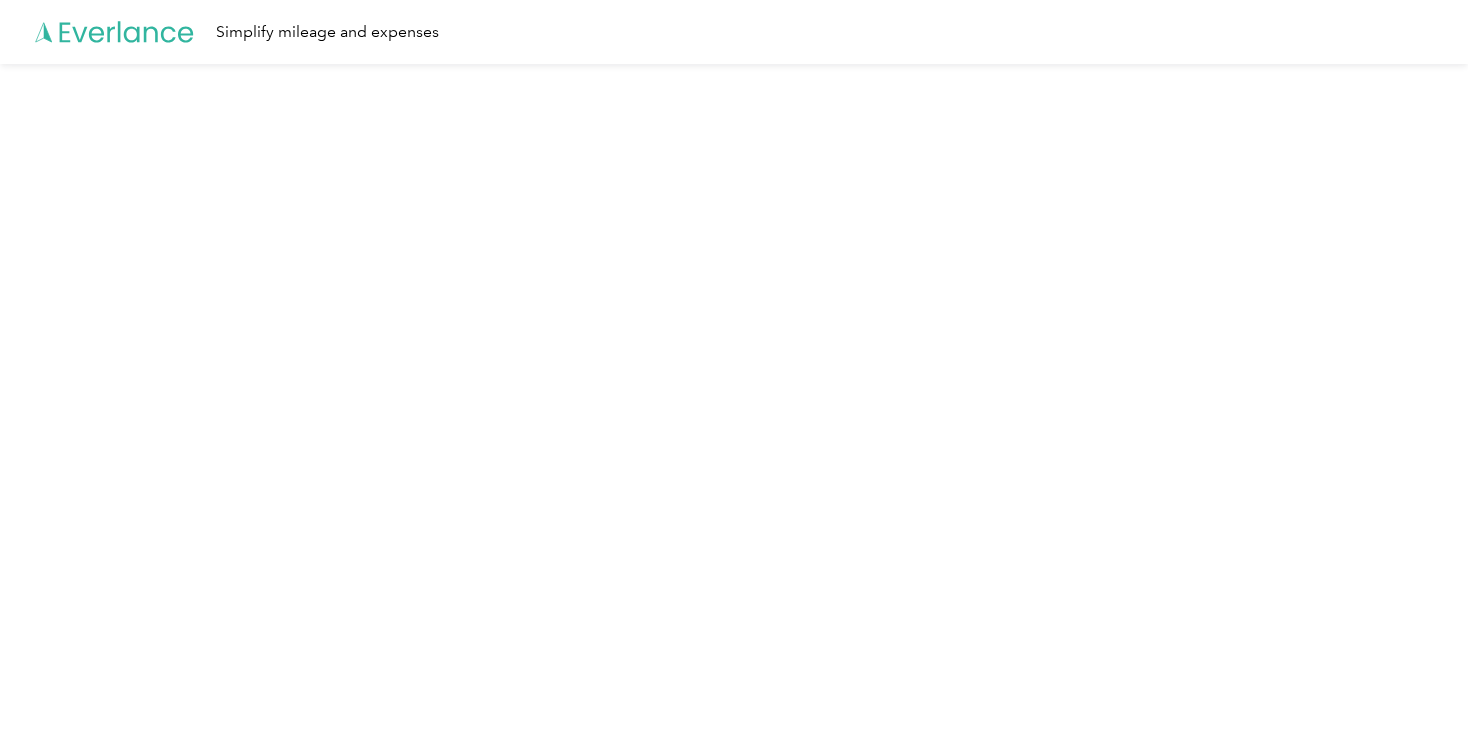 scroll, scrollTop: 0, scrollLeft: 0, axis: both 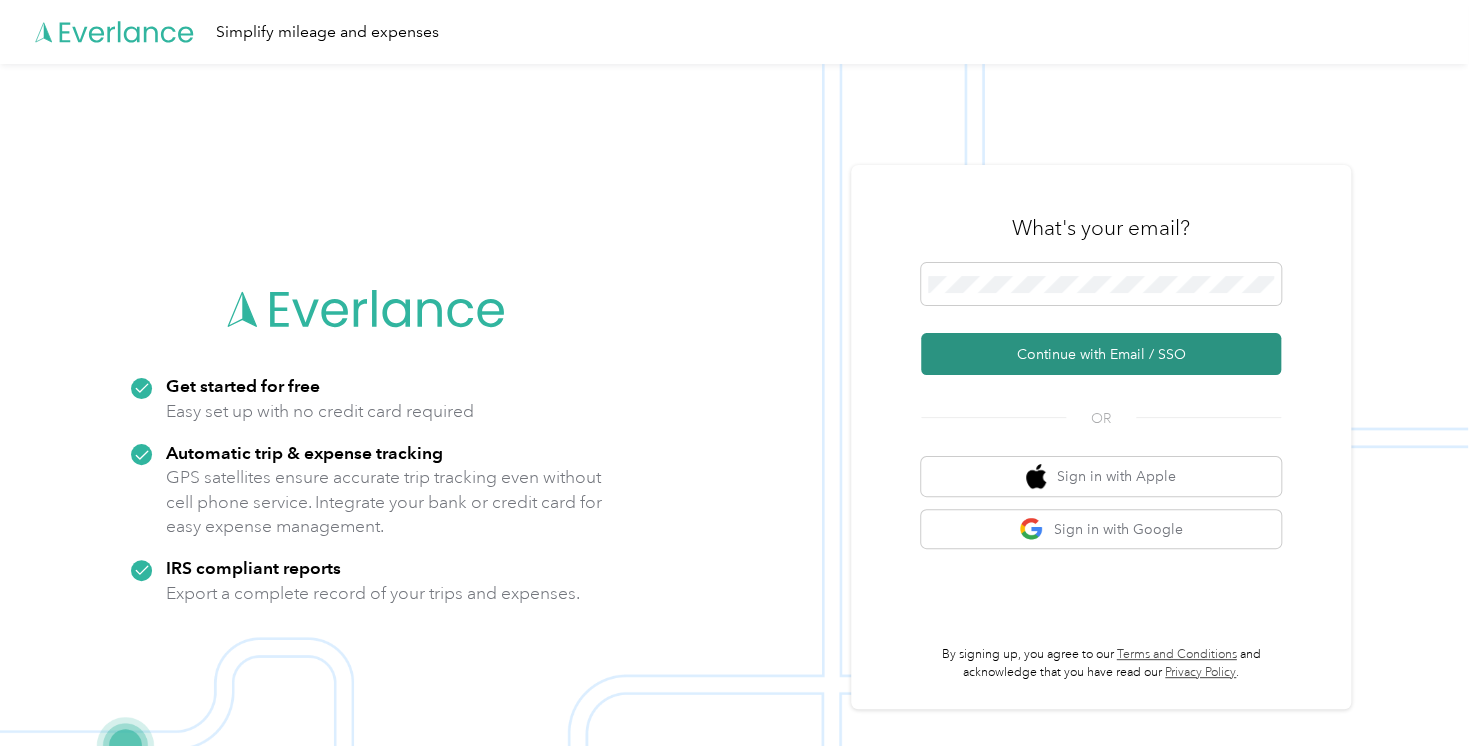 click on "Continue with Email / SSO" at bounding box center (1101, 354) 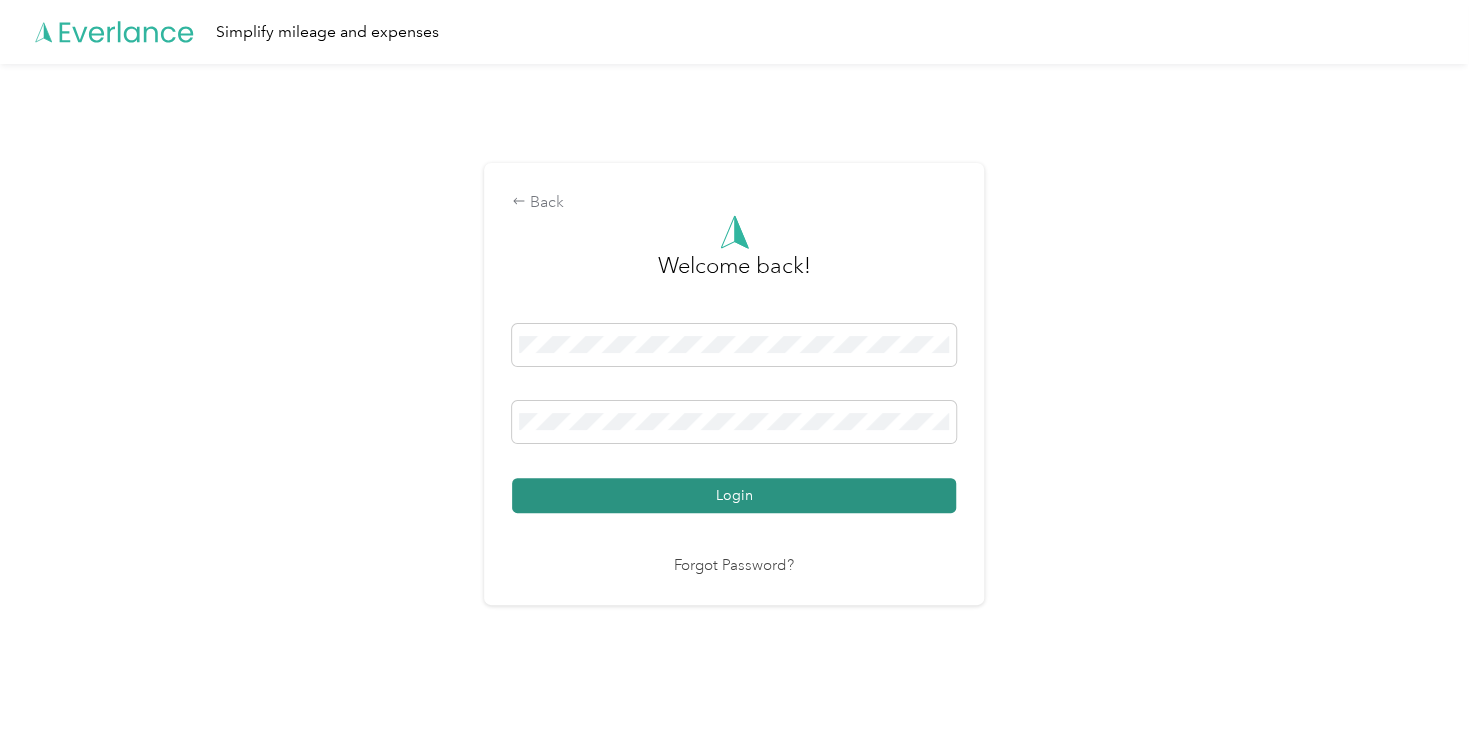 click on "Login" at bounding box center (734, 495) 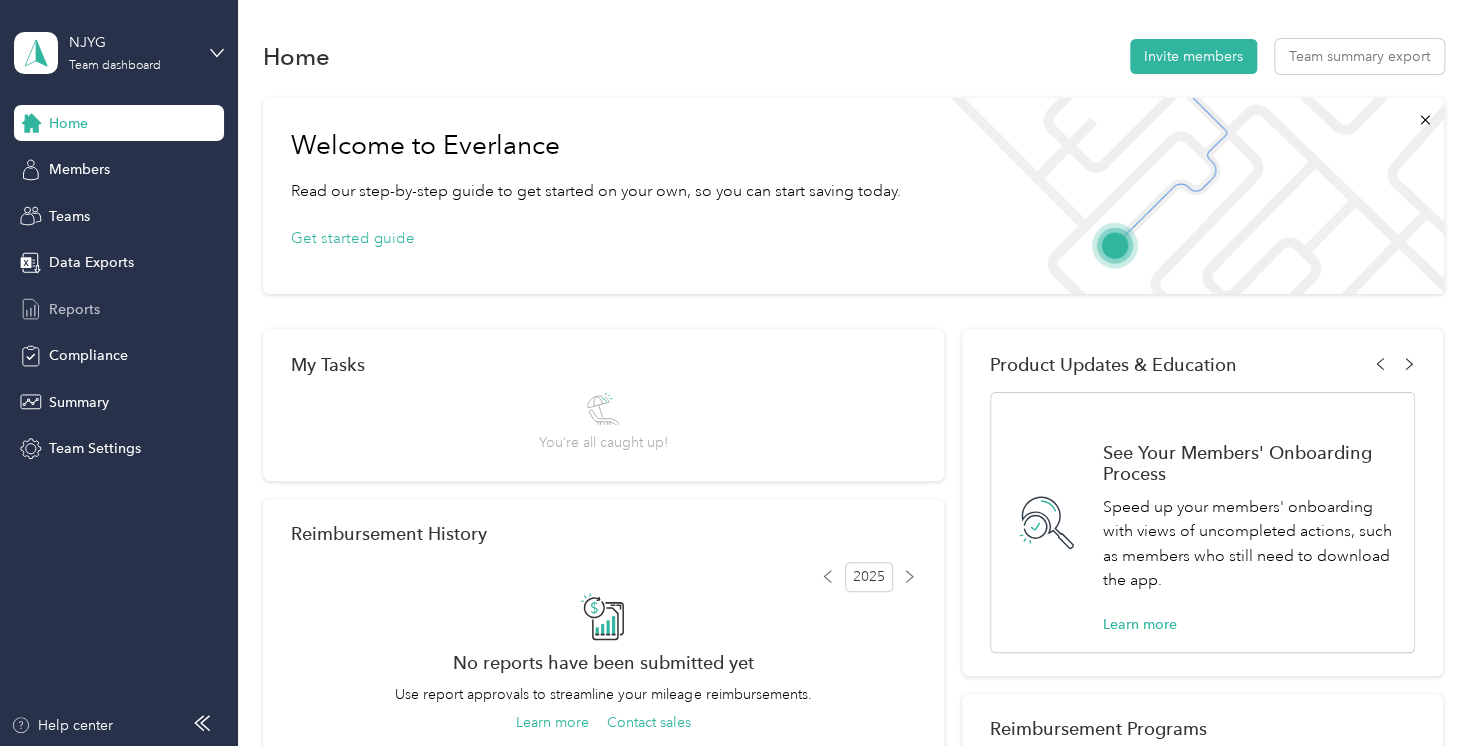 click on "Reports" at bounding box center (74, 309) 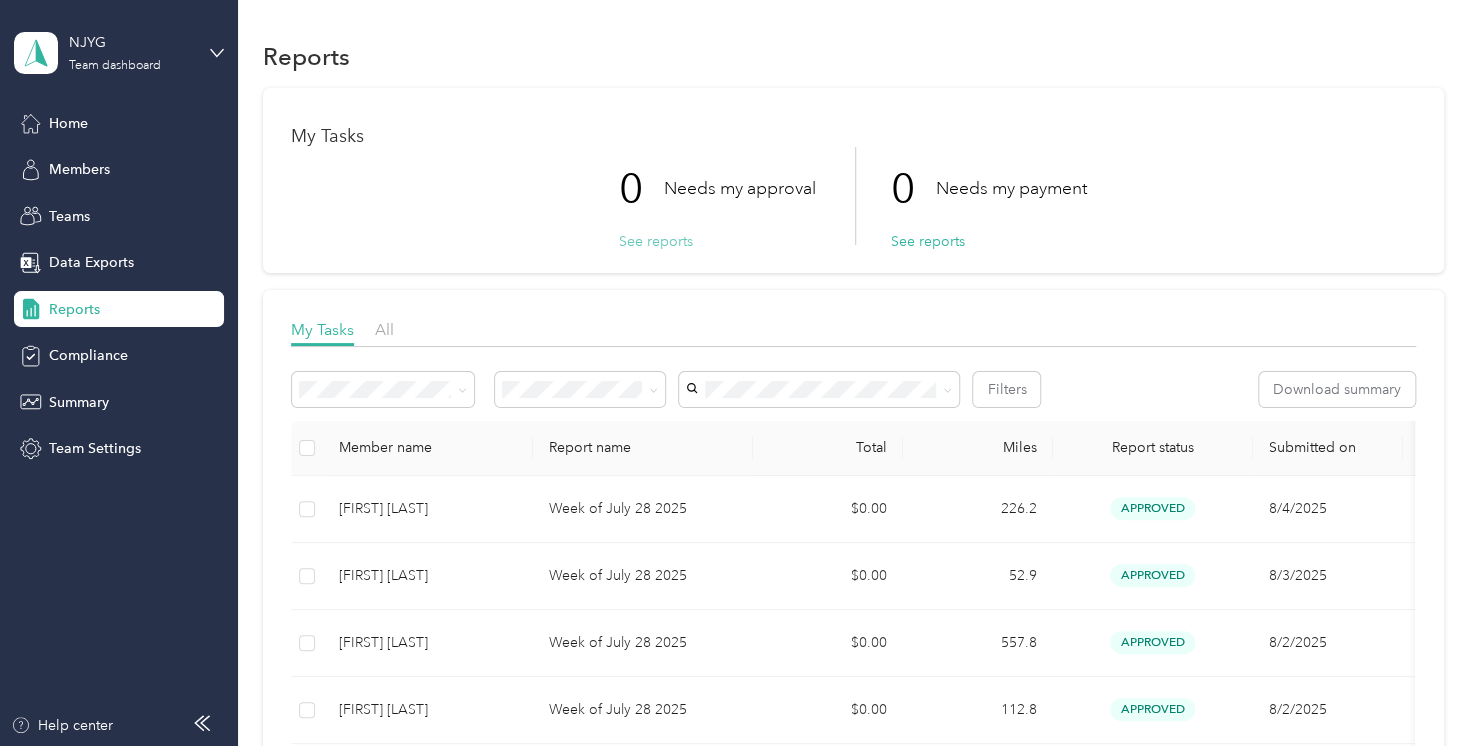 click on "See reports" at bounding box center (656, 241) 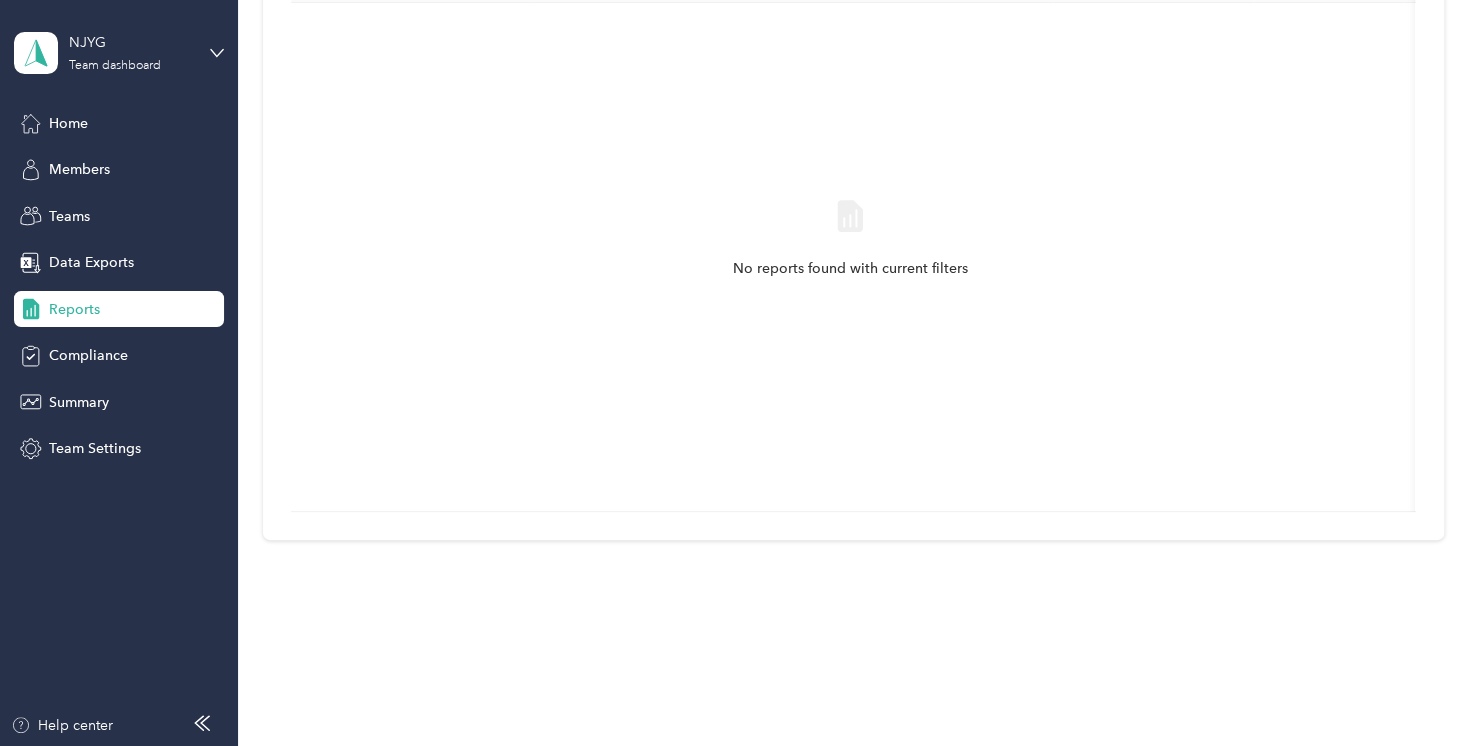 scroll, scrollTop: 122, scrollLeft: 0, axis: vertical 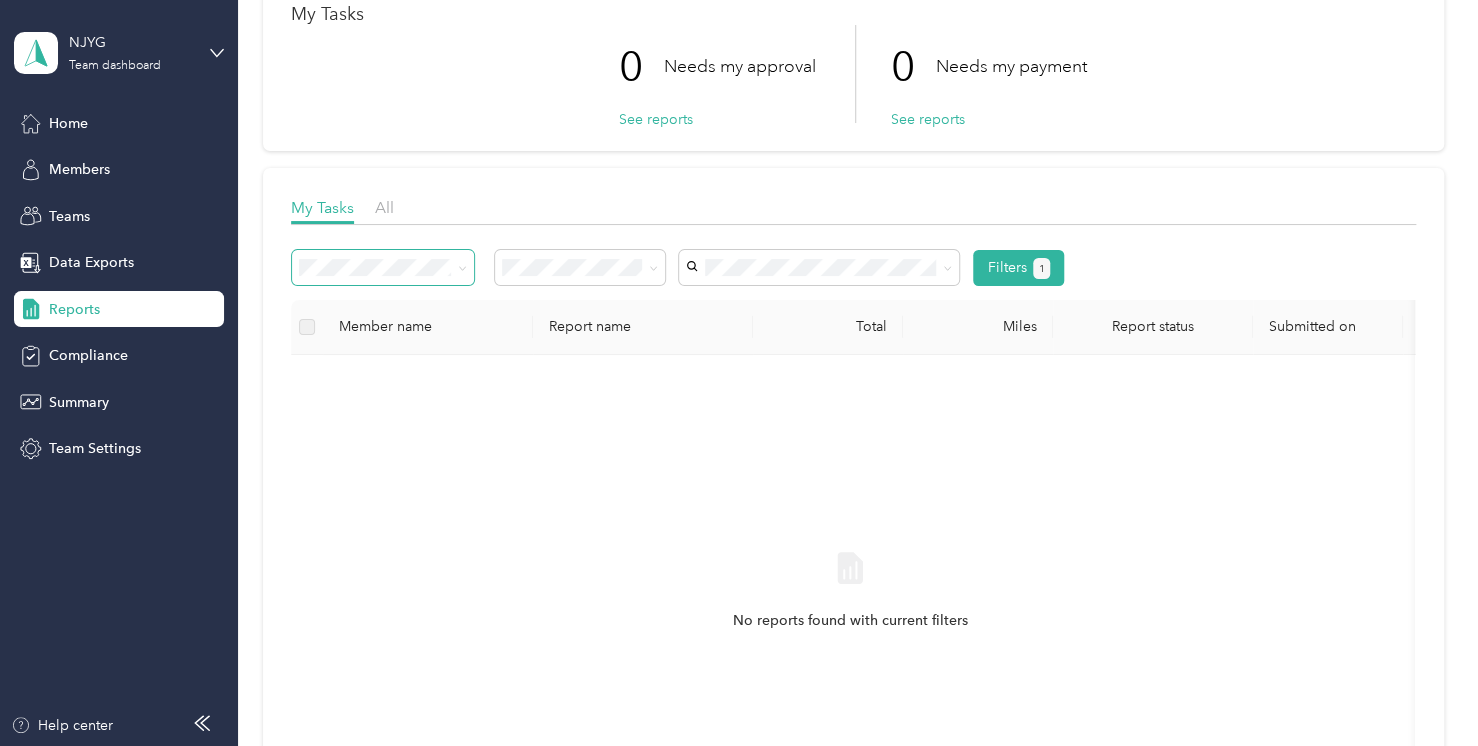 click at bounding box center (383, 267) 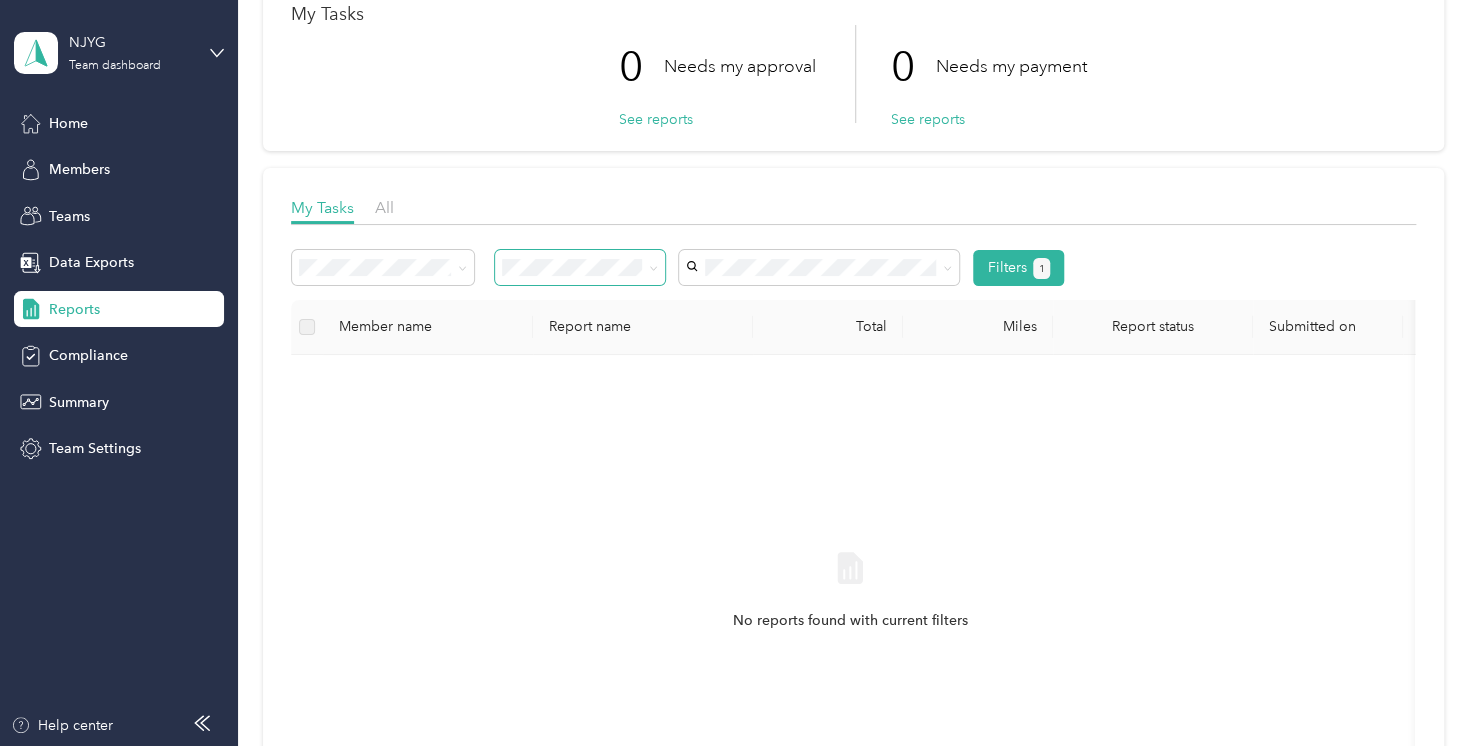 click at bounding box center [580, 267] 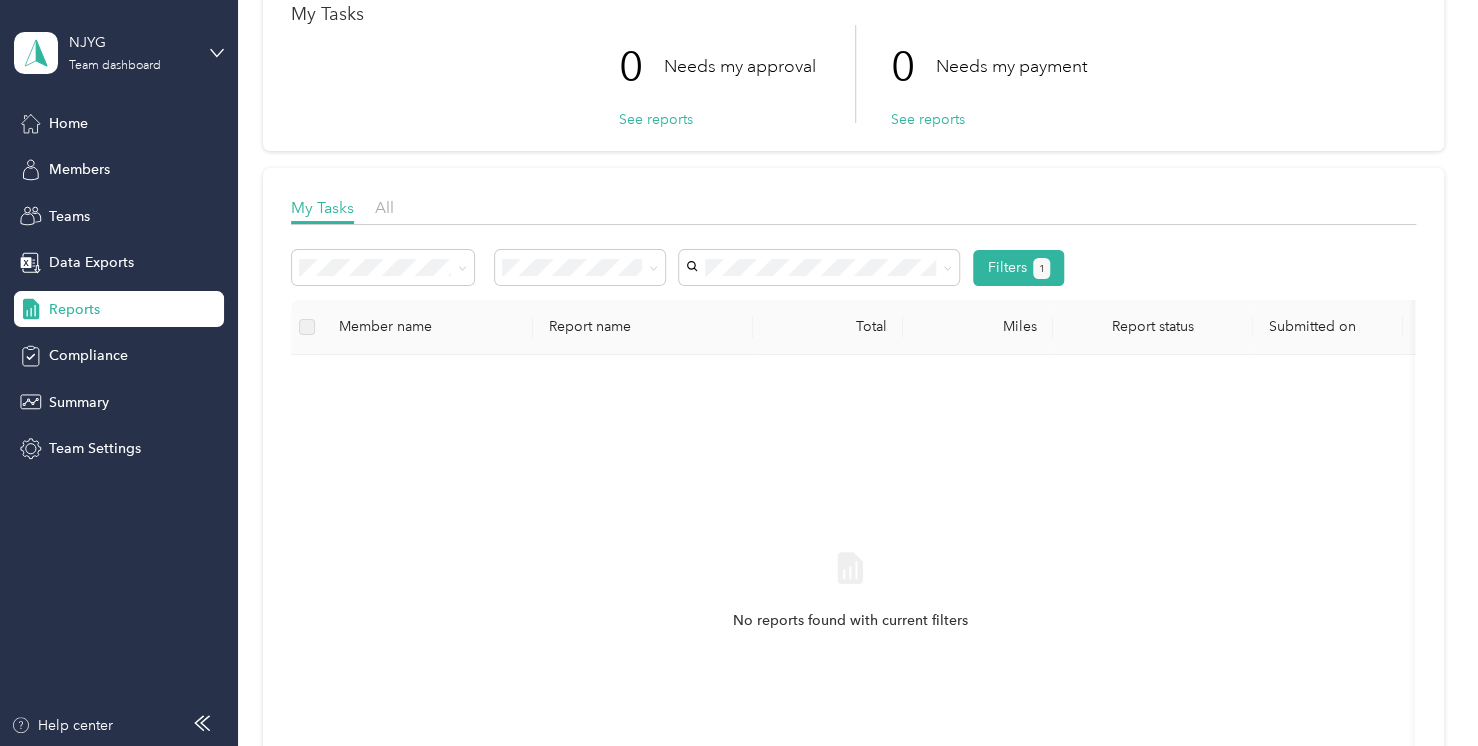 click on "Filters 1 Member name Report name Total Miles Report status Submitted on Program Approvers                     No reports found with current filters" at bounding box center [853, 550] 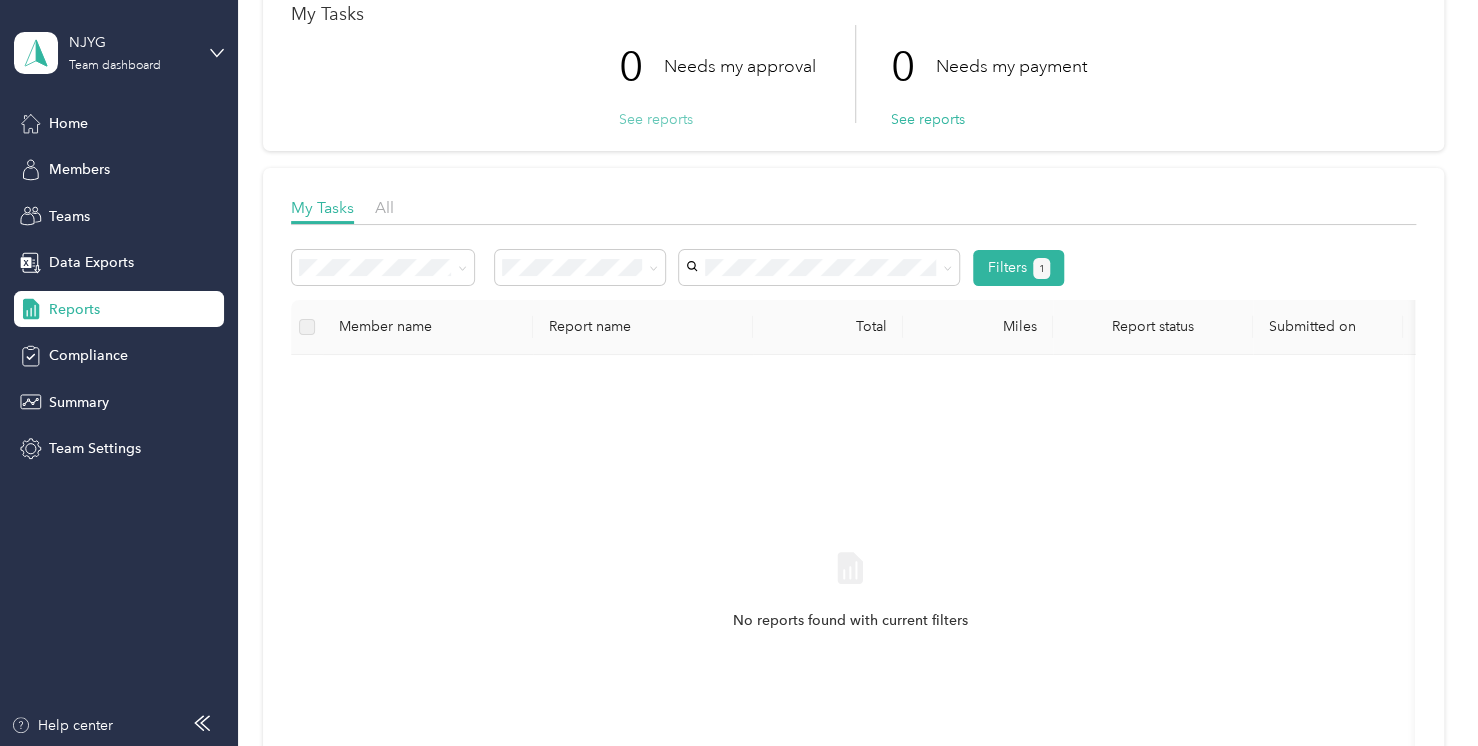 click on "See reports" at bounding box center [656, 119] 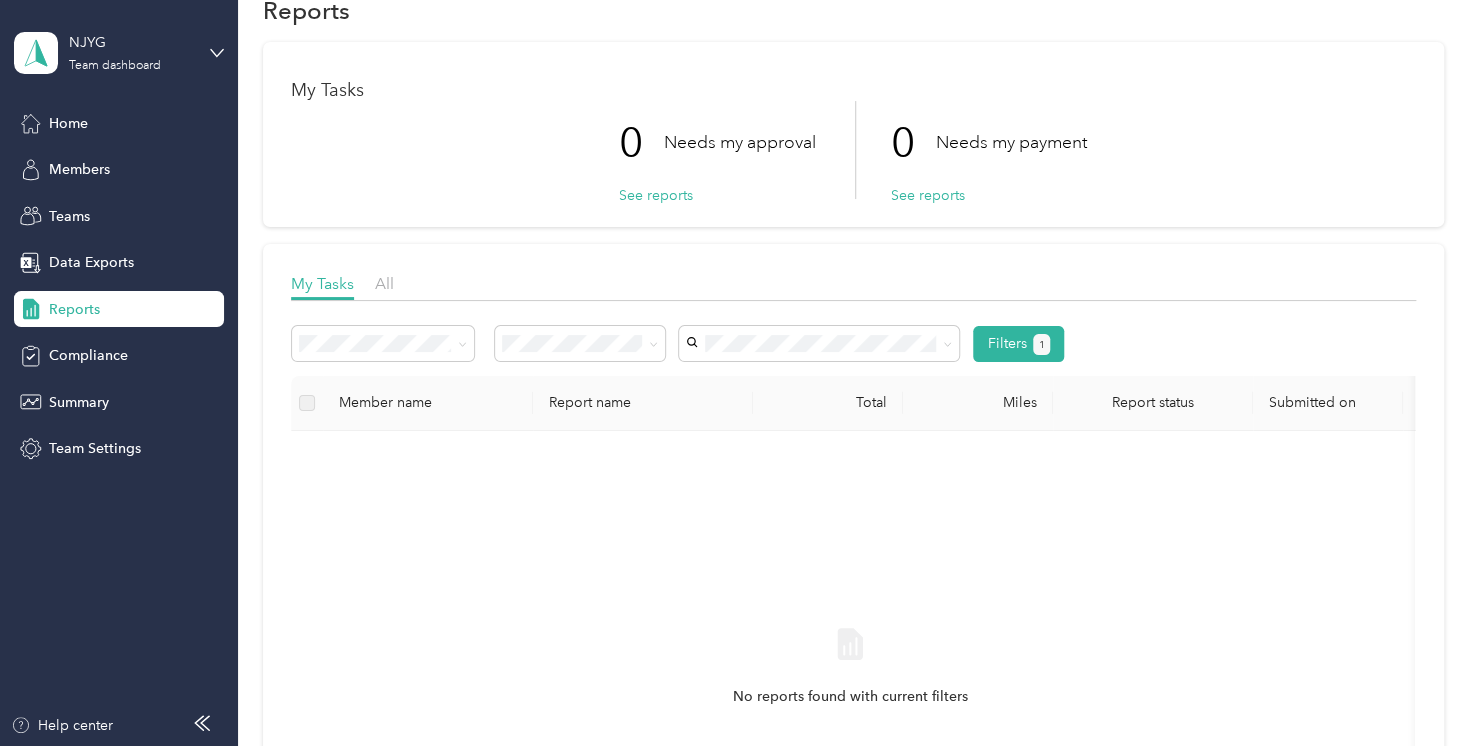 scroll, scrollTop: 0, scrollLeft: 0, axis: both 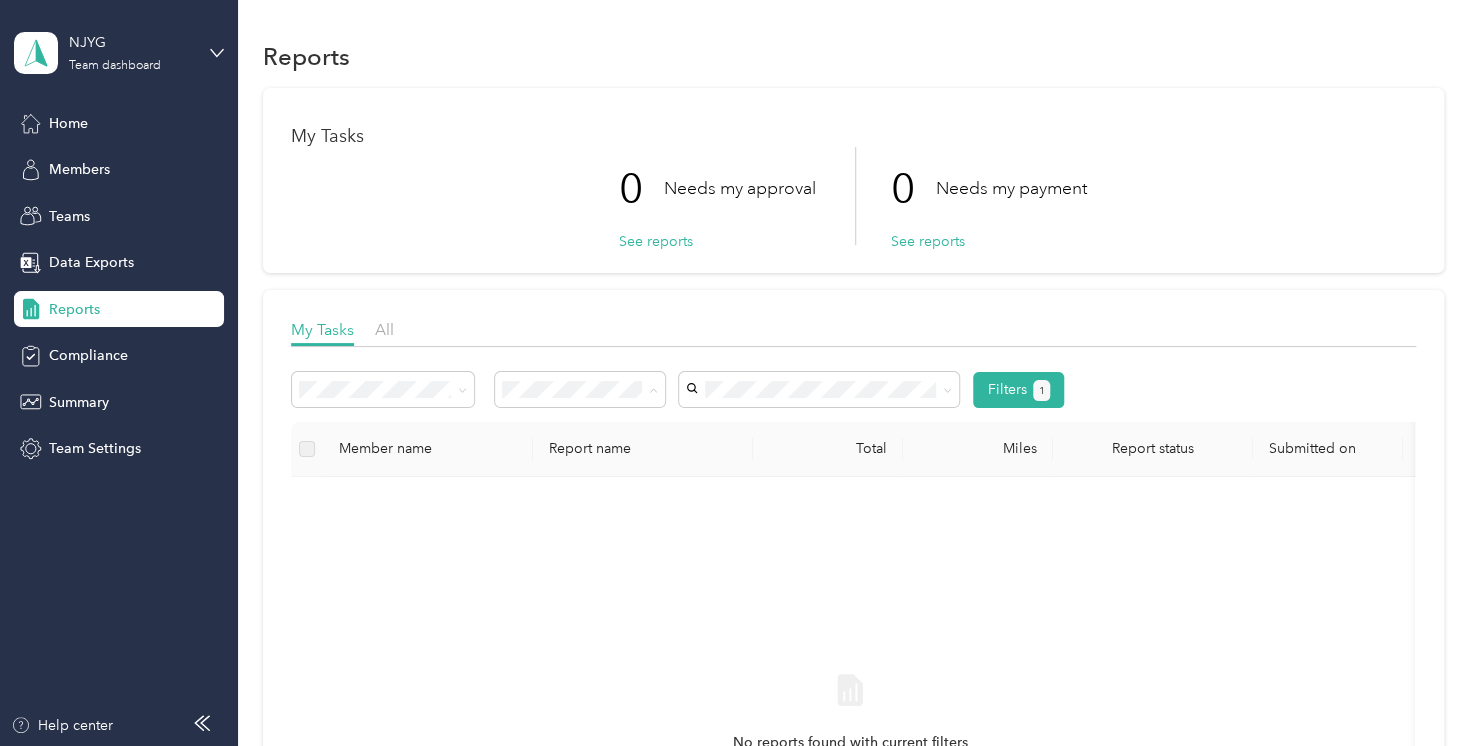 click on "Approved  by me" at bounding box center (580, 551) 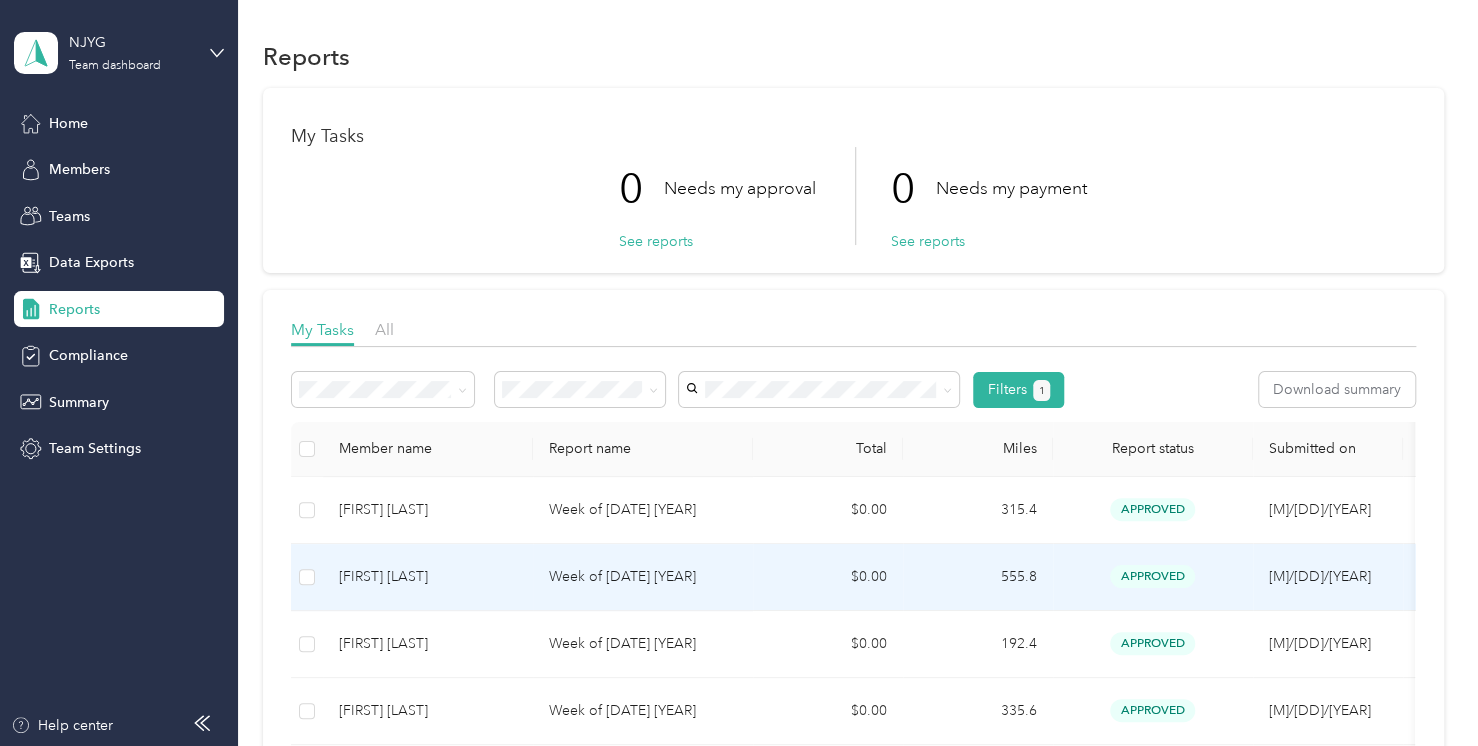 scroll, scrollTop: 366, scrollLeft: 0, axis: vertical 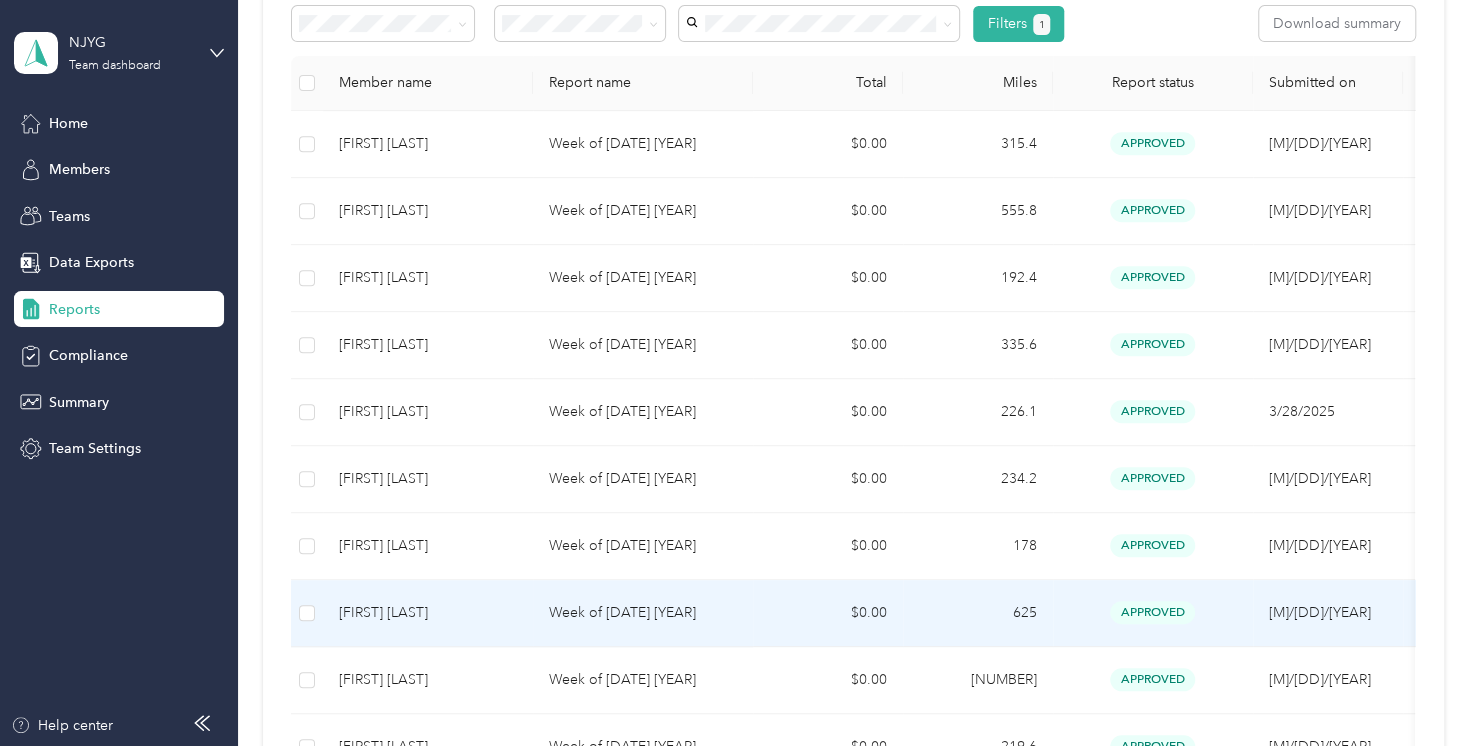 click on "[FIRST] [LAST]" at bounding box center [428, 613] 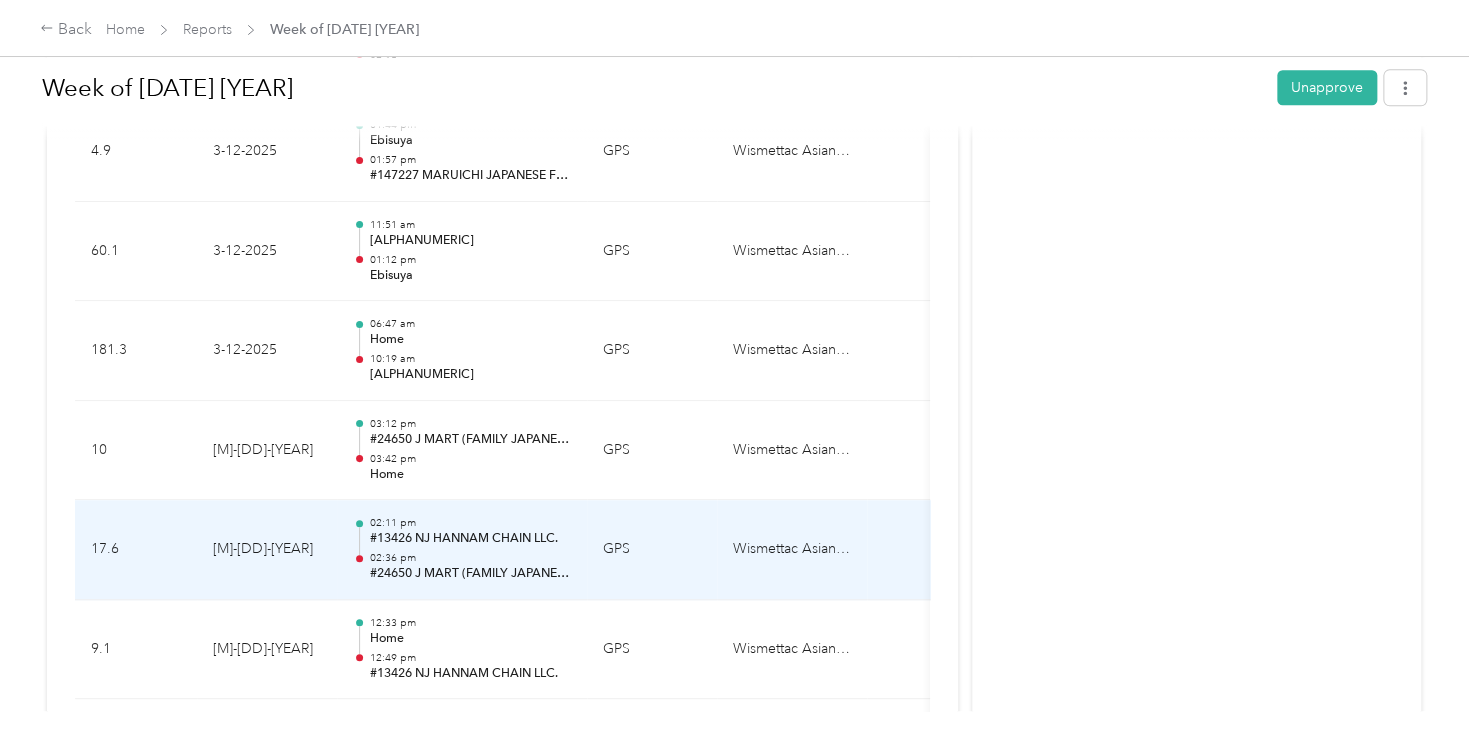 scroll, scrollTop: 366, scrollLeft: 0, axis: vertical 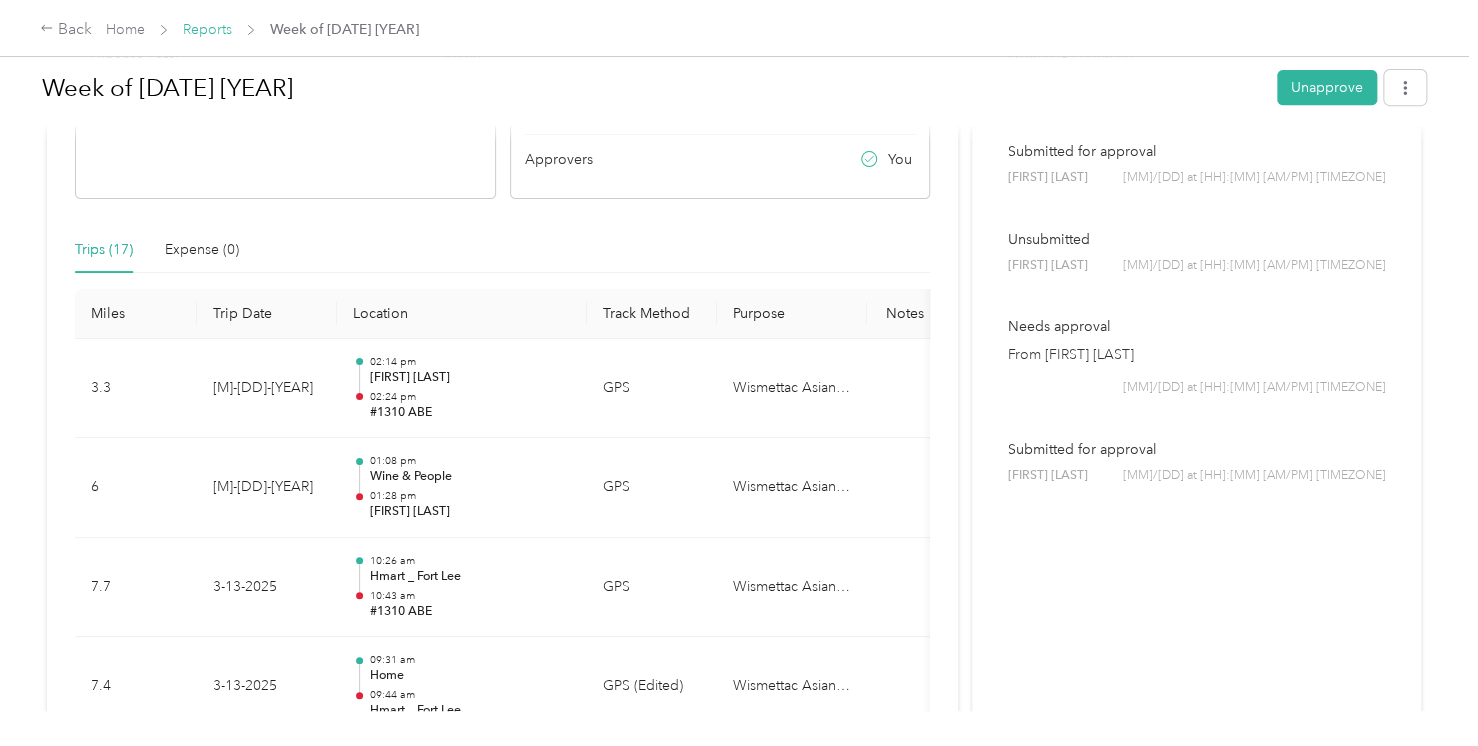 click on "Reports" at bounding box center (207, 29) 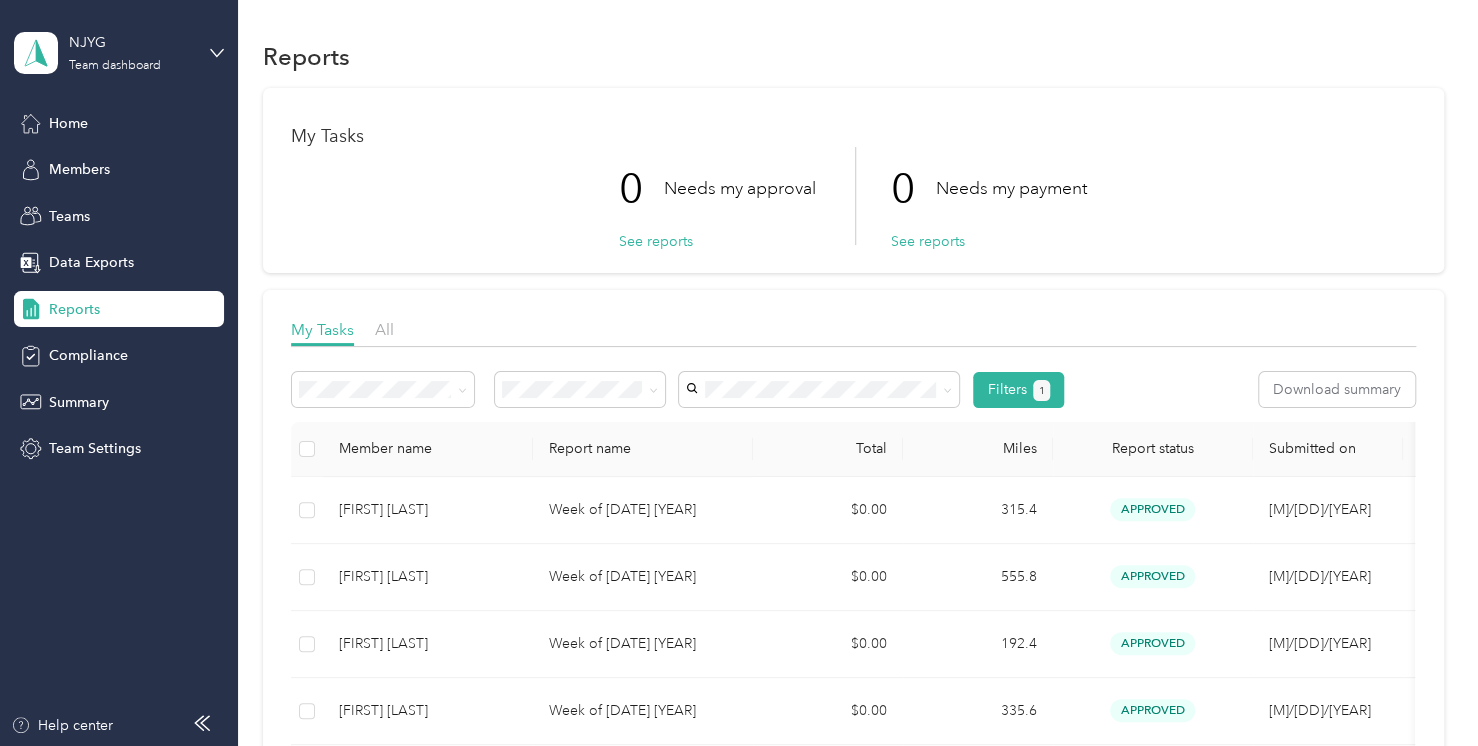 click on "[FIRST] [LAST]" at bounding box center [820, 495] 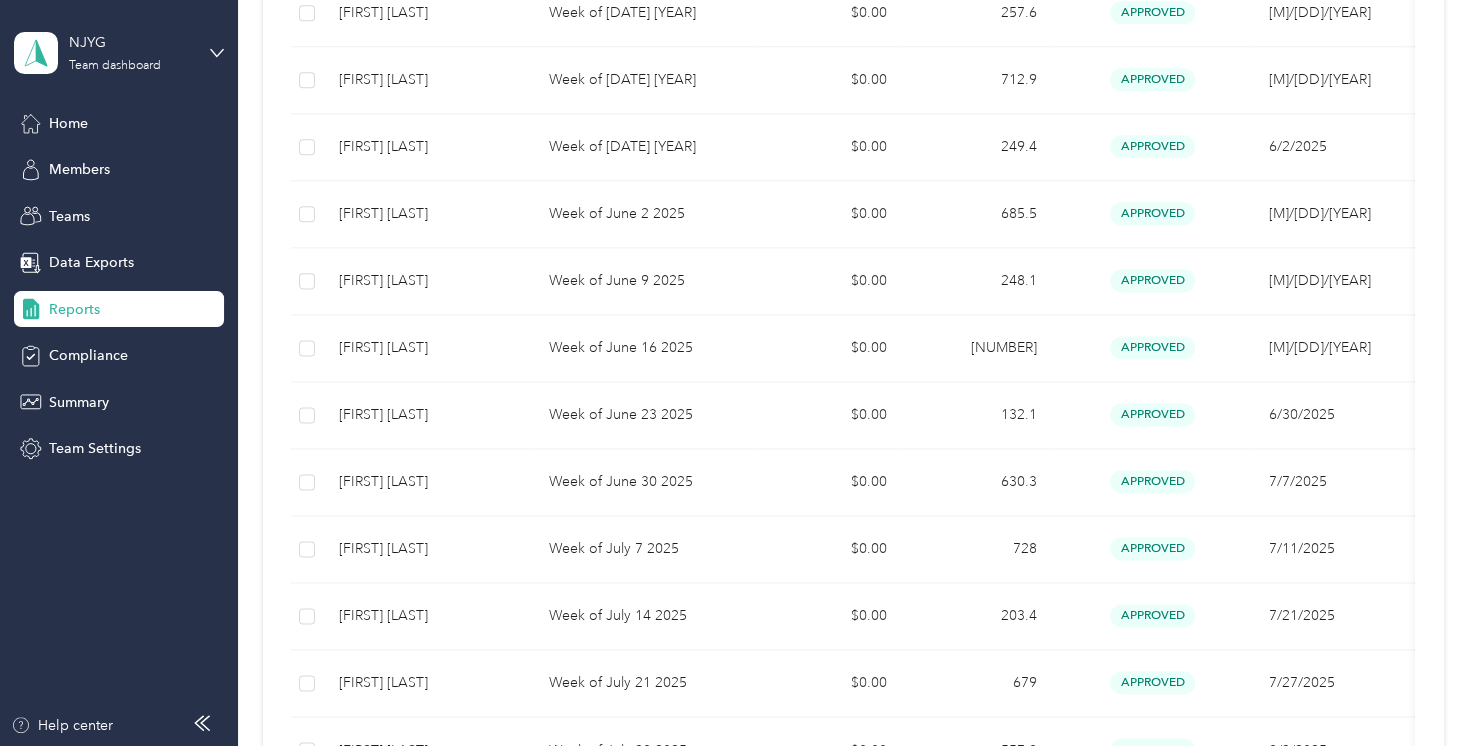 scroll, scrollTop: 1446, scrollLeft: 0, axis: vertical 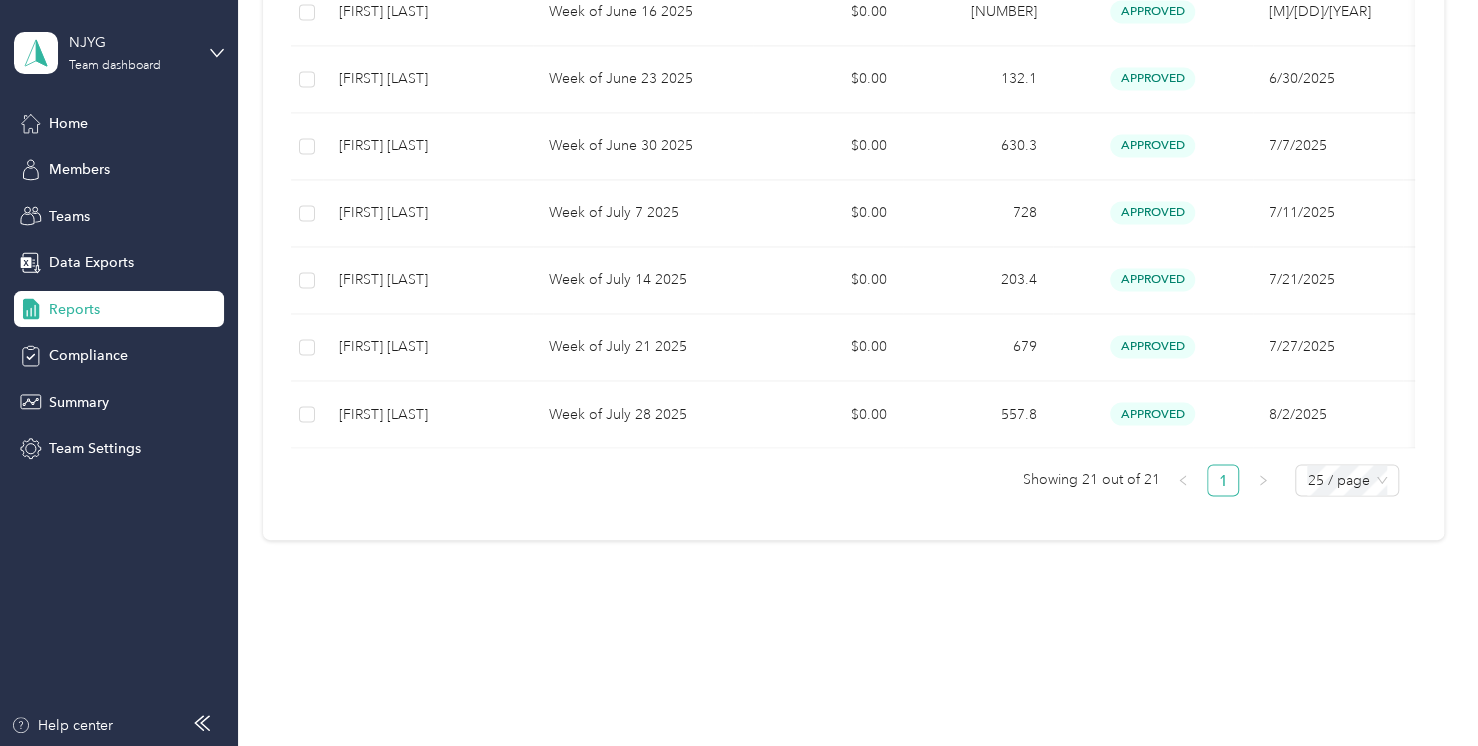 click on "Reports My Tasks 0 Needs my approval See reports   0 Needs my payment See reports My Tasks All Filters 2 Download summary Member name Report name Total Miles Report status Submitted on Program Approvers                     [FIRST] [LAST] Week of [DATE] [YEAR] [CURRENCY][NUMBER] [STATUS] [MM]/[DD]/[YEAR] CPM Program   You    [FIRST] [LAST] Week of [DATE] [YEAR] [CURRENCY][NUMBER] [STATUS] [MM]/[DD]/[YEAR] CPM Program   You    [FIRST] [LAST] Week of [DATE] [YEAR] [CURRENCY][NUMBER] [STATUS] [MM]/[DD]/[YEAR] CPM Program   You    [FIRST] [LAST] Week of [DATE] [YEAR] [CURRENCY][NUMBER] [STATUS] [MM]/[DD]/[YEAR] CPM Program   You    [FIRST] [LAST] Week of [DATE] [YEAR] [CURRENCY][NUMBER] [STATUS] [MM]/[DD]/[YEAR] CPM Program   You    [FIRST] [LAST] Week of [DATE] [YEAR] [CURRENCY][NUMBER] [STATUS] [MM]/[DD]/[YEAR] CPM Program   You    [FIRST] [LAST] Week of [DATE] [YEAR] [CURRENCY][NUMBER] [STATUS] [MM]/[DD]/[YEAR] CPM Program   You    [FIRST] [LAST] Week of [DATE] [YEAR] [CURRENCY][NUMBER] [STATUS] [MM]/[DD]/[YEAR] CPM Program   You" at bounding box center [853, -394] 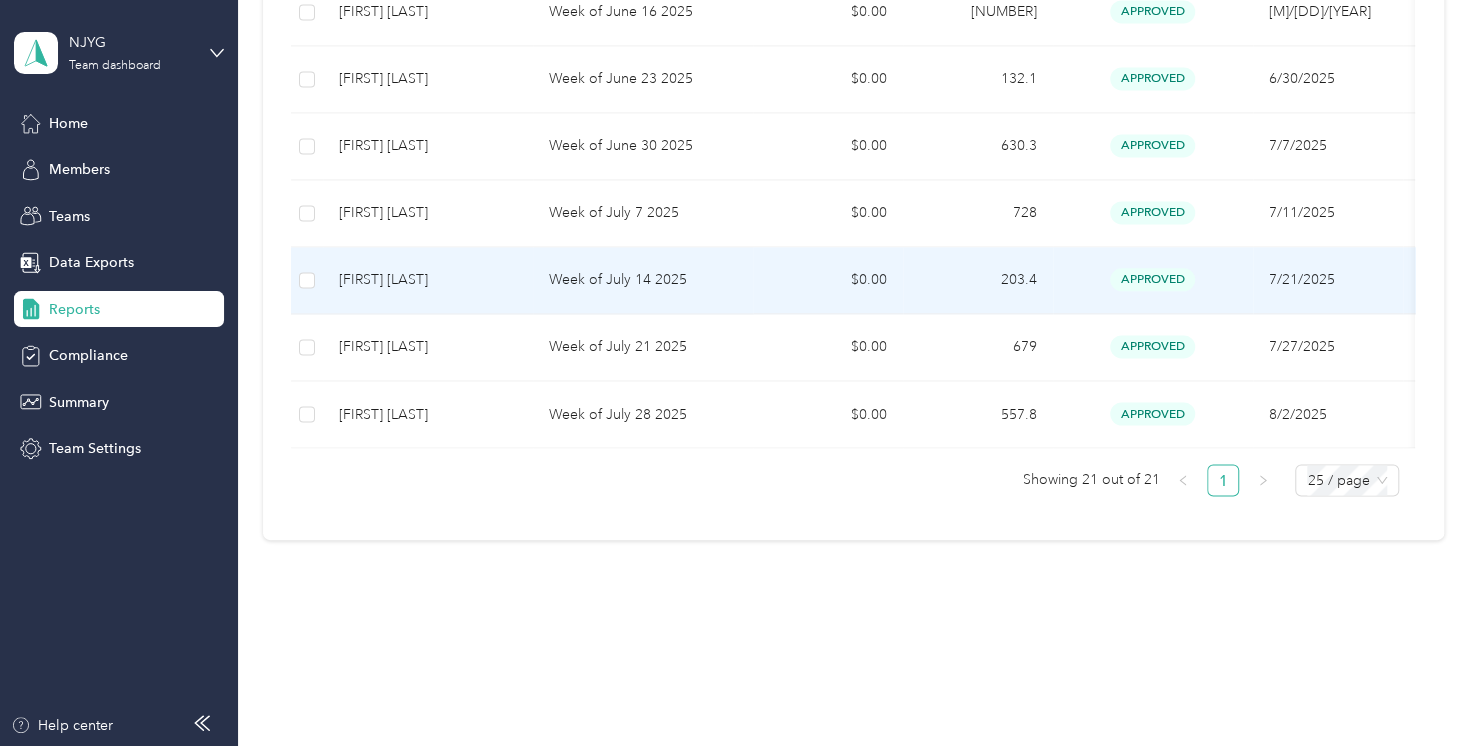 click on "$0.00" at bounding box center (828, 280) 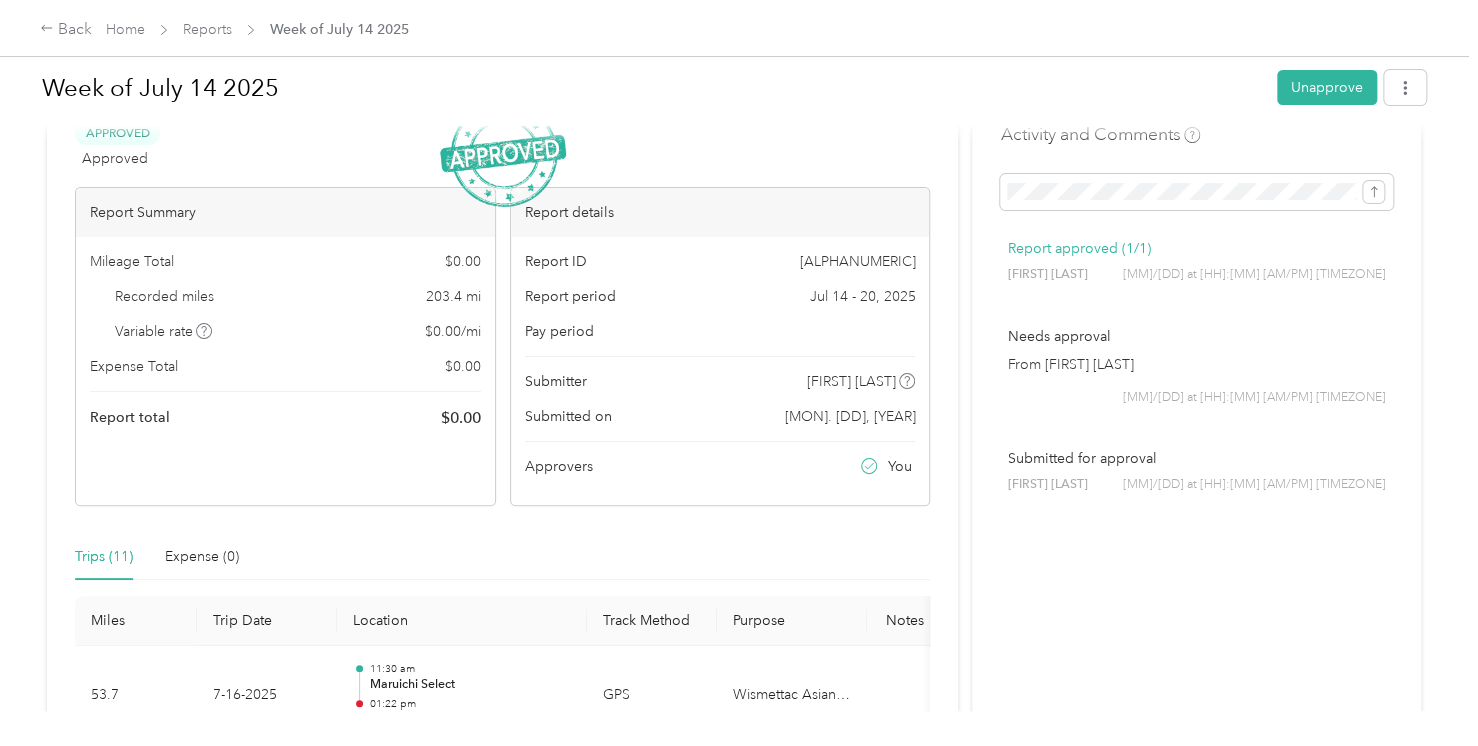 scroll, scrollTop: 0, scrollLeft: 0, axis: both 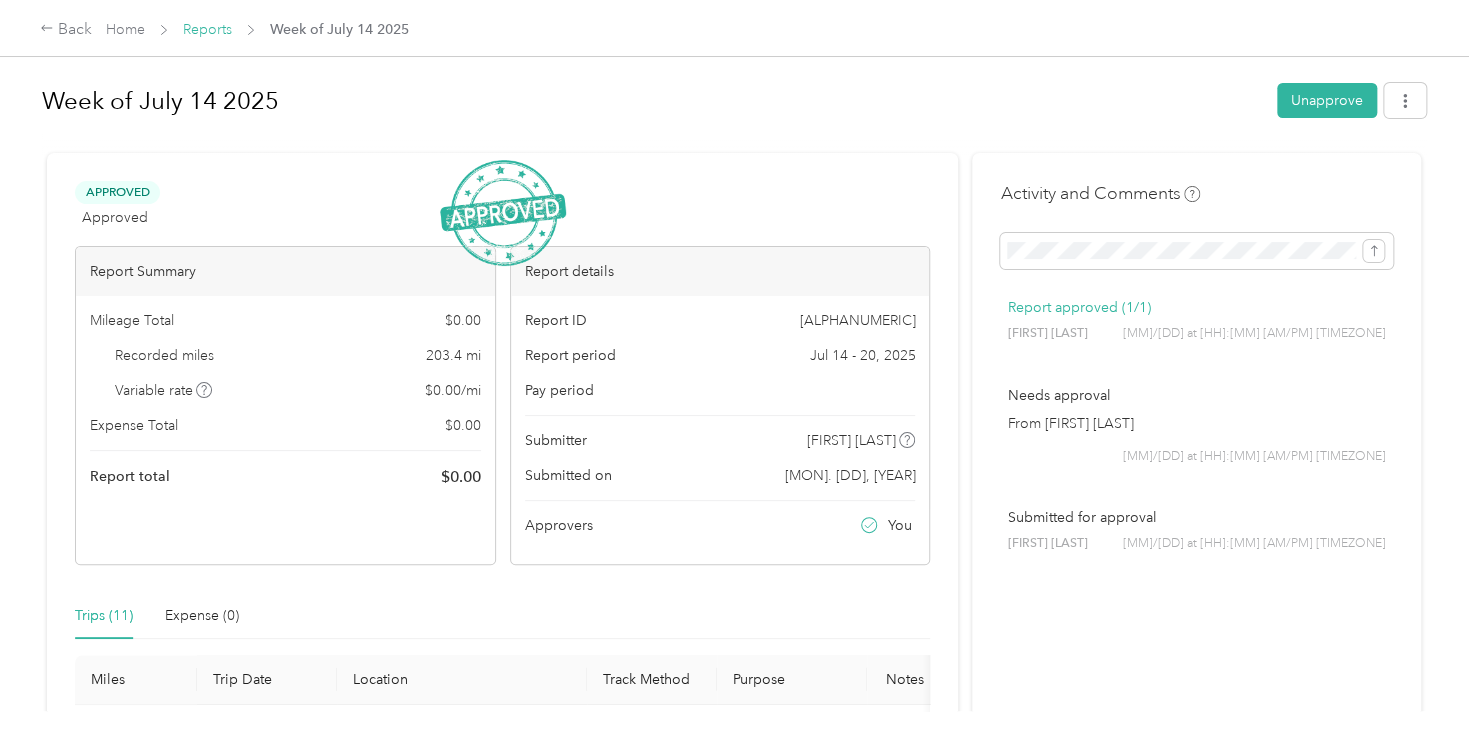 click on "Reports" at bounding box center [207, 29] 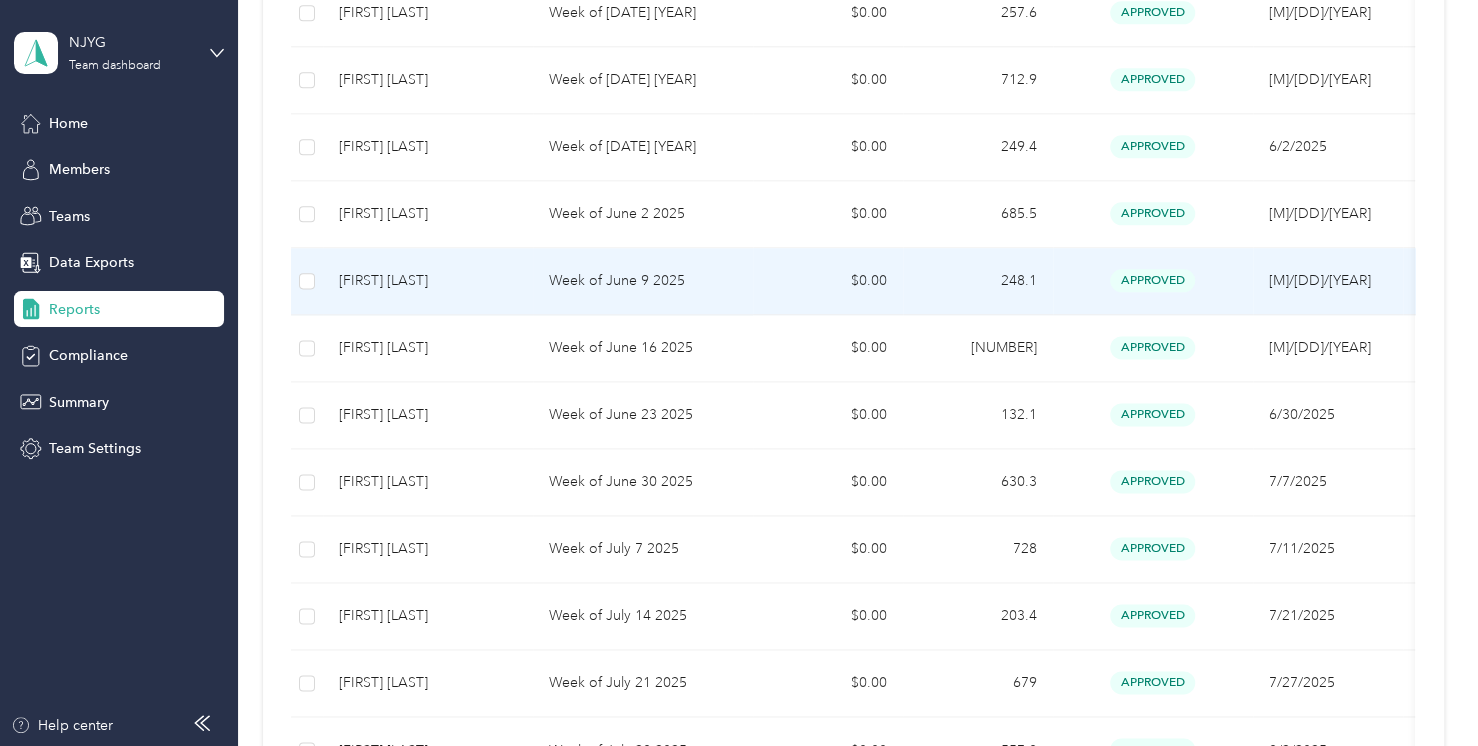 scroll, scrollTop: 1446, scrollLeft: 0, axis: vertical 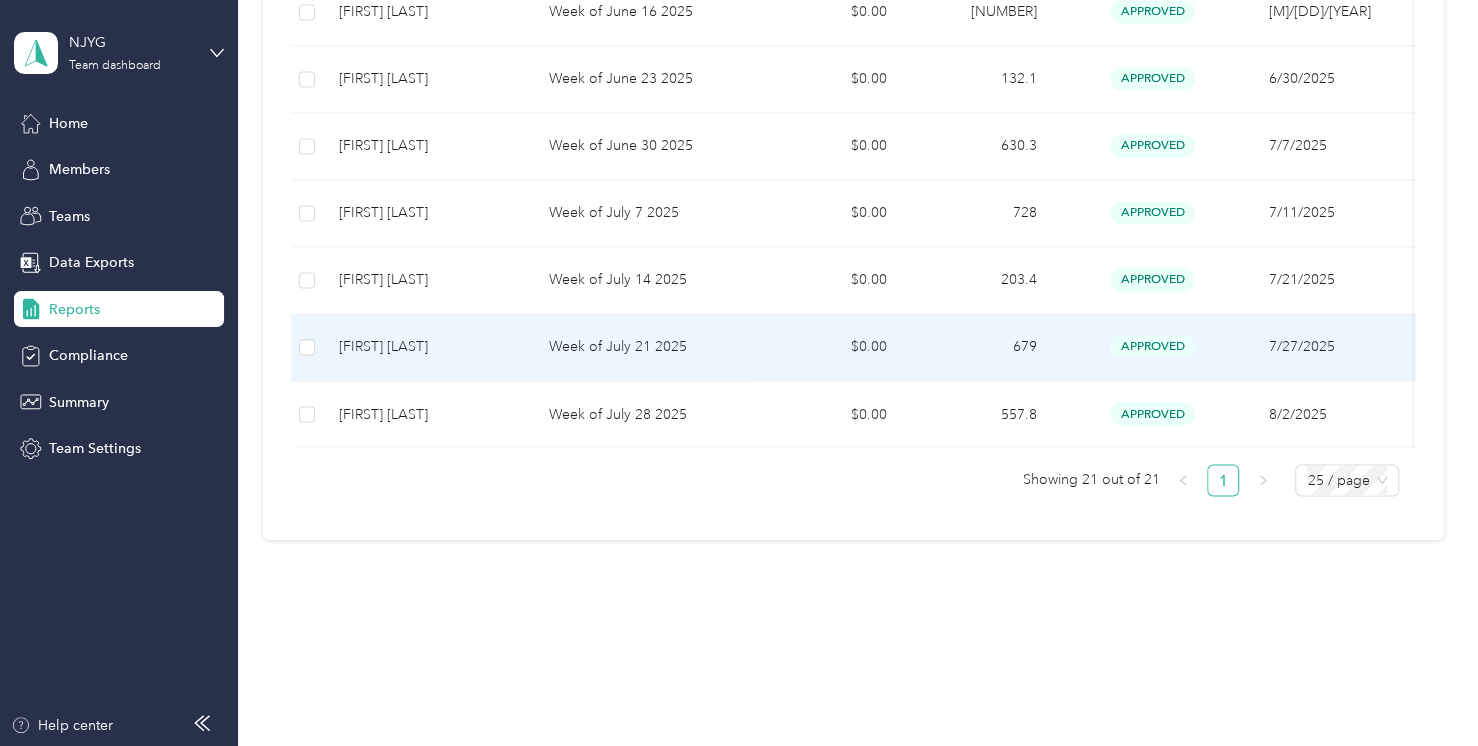 click on "Week of July 21 2025" at bounding box center (643, 347) 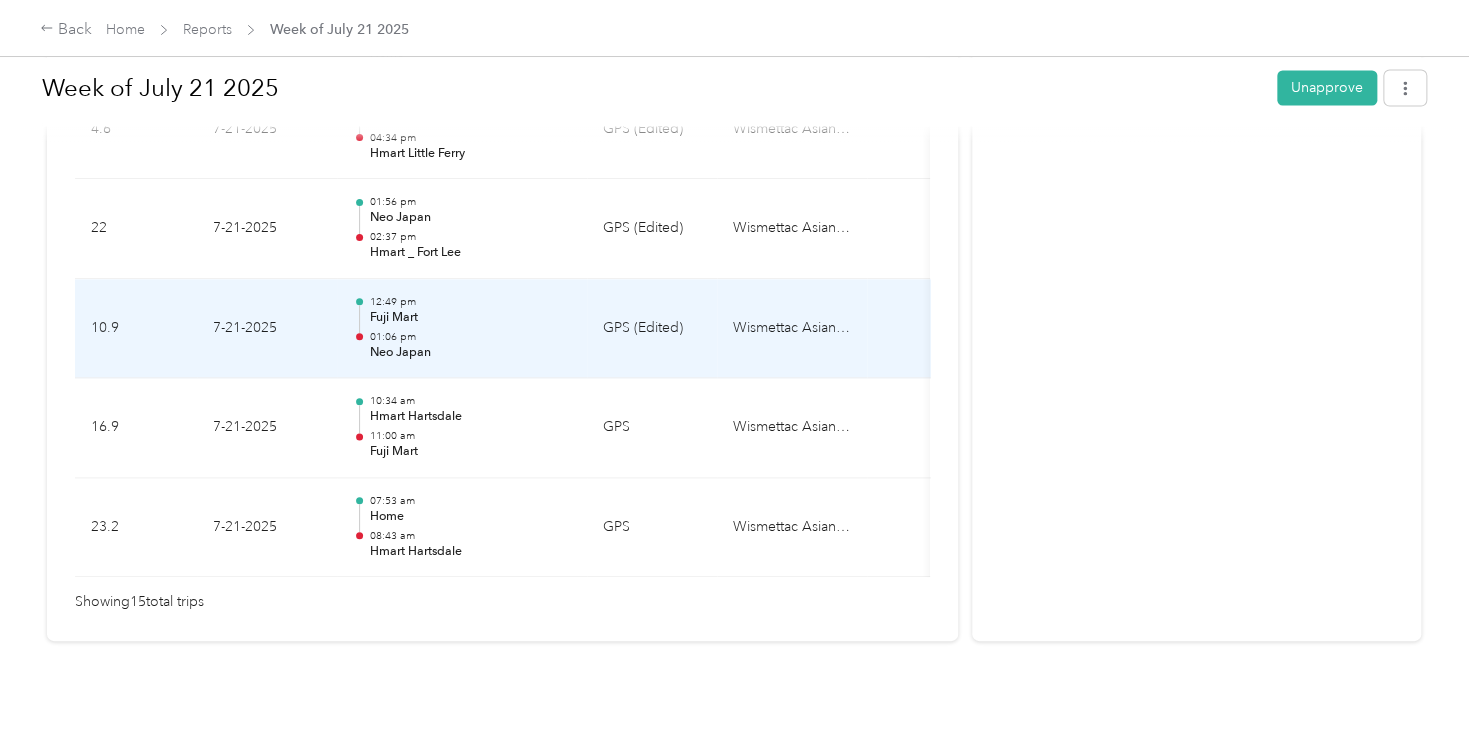 scroll, scrollTop: 1646, scrollLeft: 0, axis: vertical 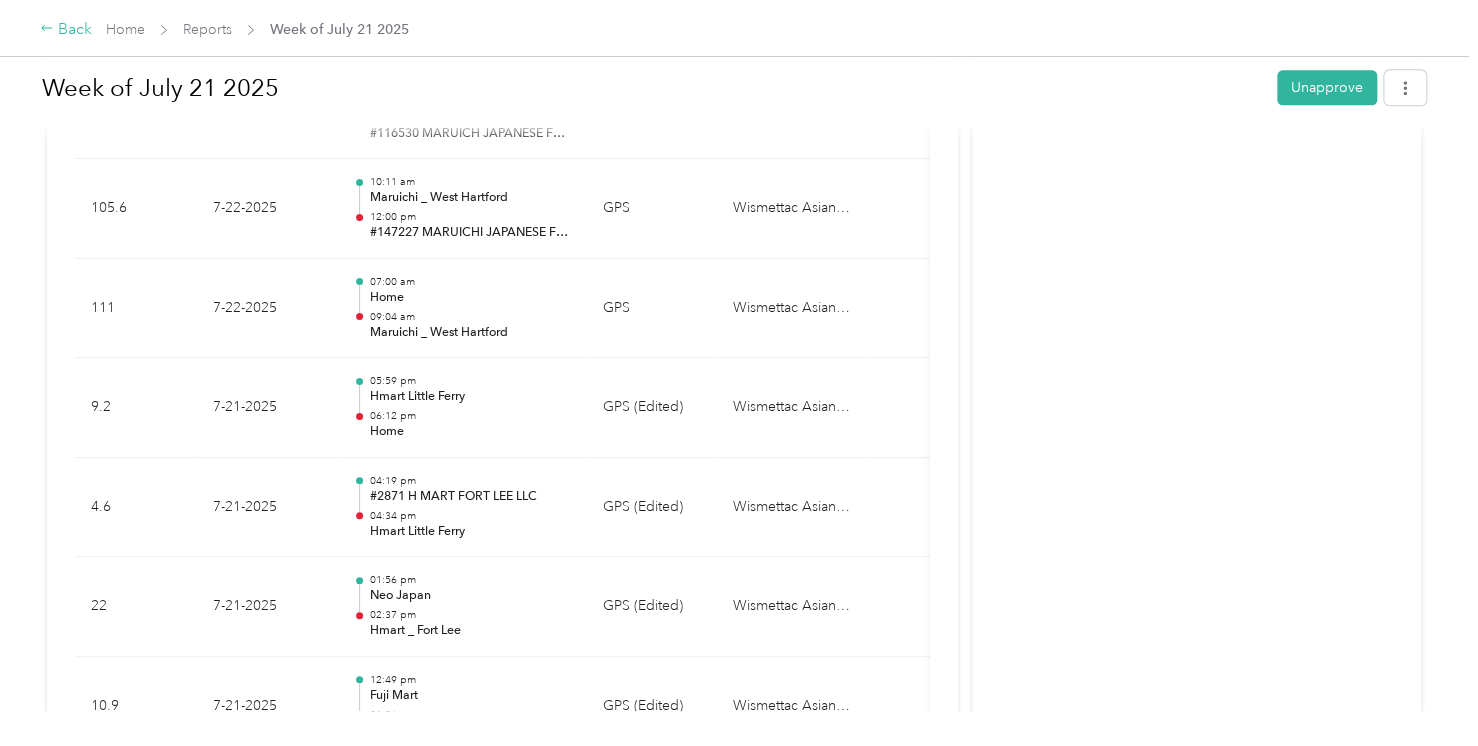 click on "Back" at bounding box center (66, 30) 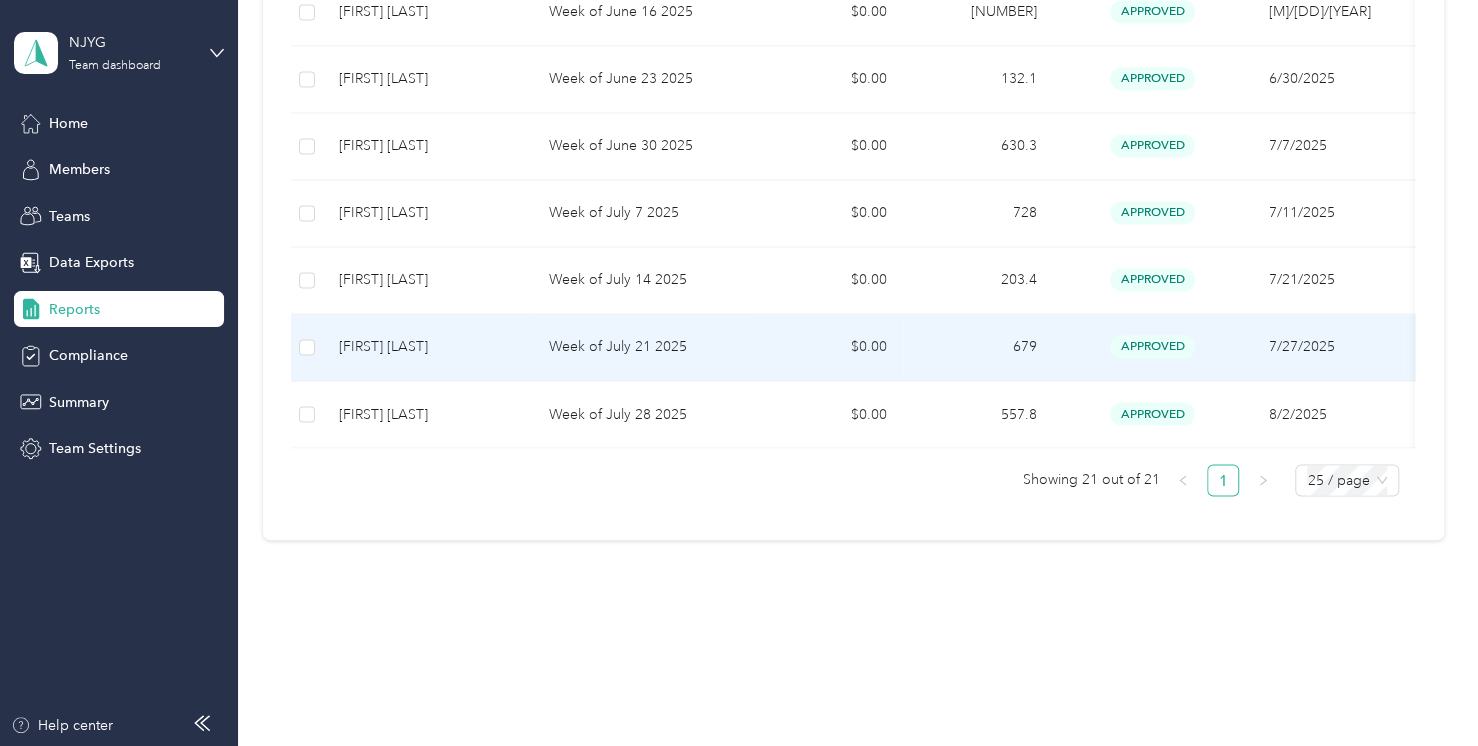 scroll, scrollTop: 1080, scrollLeft: 0, axis: vertical 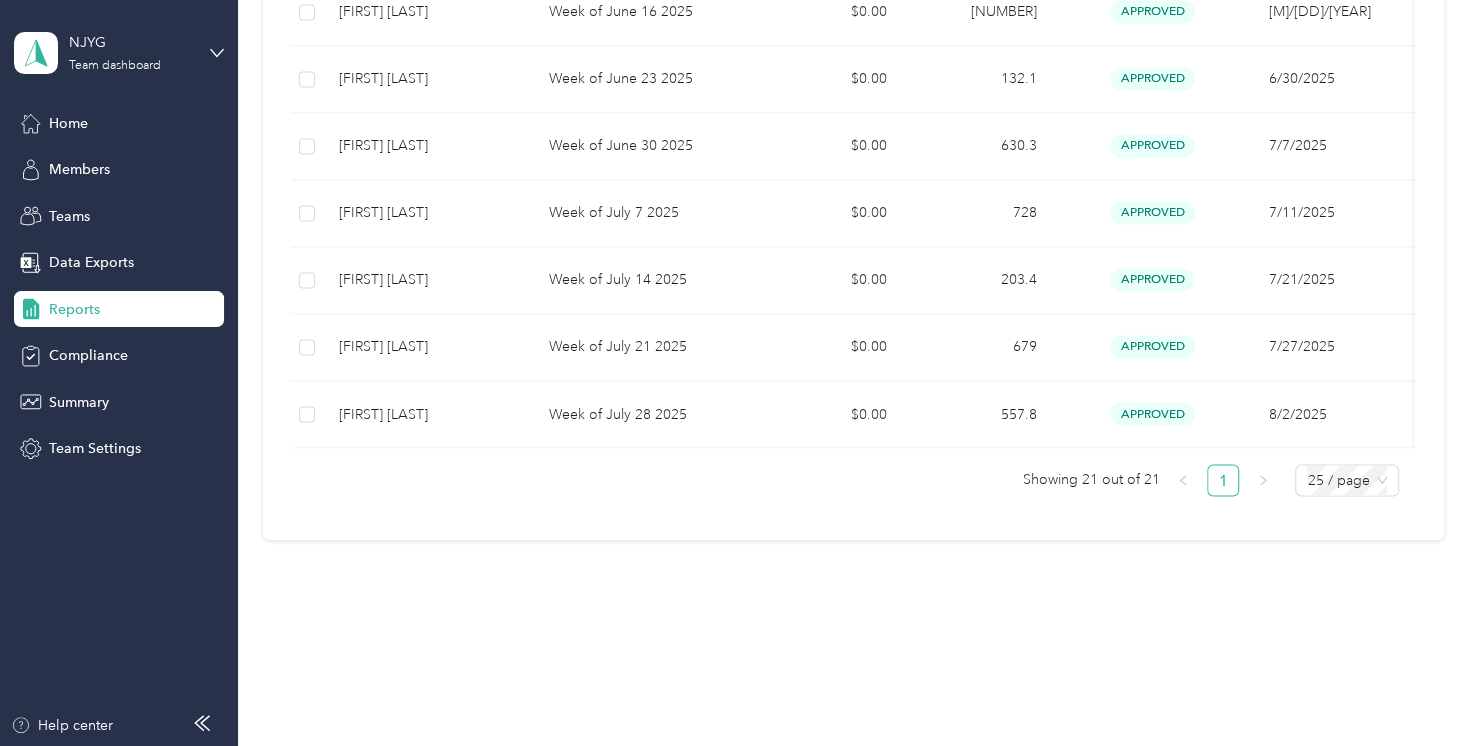 click on "Reports My Tasks 0 Needs my approval See reports   0 Needs my payment See reports My Tasks All Filters 2 Download summary Member name Report name Total Miles Report status Submitted on Program Approvers                     [FIRST] [LAST] Week of [DATE] [YEAR] [CURRENCY][NUMBER] [STATUS] [MM]/[DD]/[YEAR] CPM Program   You    [FIRST] [LAST] Week of [DATE] [YEAR] [CURRENCY][NUMBER] [STATUS] [MM]/[DD]/[YEAR] CPM Program   You    [FIRST] [LAST] Week of [DATE] [YEAR] [CURRENCY][NUMBER] [STATUS] [MM]/[DD]/[YEAR] CPM Program   You    [FIRST] [LAST] Week of [DATE] [YEAR] [CURRENCY][NUMBER] [STATUS] [MM]/[DD]/[YEAR] CPM Program   You    [FIRST] [LAST] Week of [DATE] [YEAR] [CURRENCY][NUMBER] [STATUS] [MM]/[DD]/[YEAR] CPM Program   You    [FIRST] [LAST] Week of [DATE] [YEAR] [CURRENCY][NUMBER] [STATUS] [MM]/[DD]/[YEAR] CPM Program   You    [FIRST] [LAST] Week of [DATE] [YEAR] [CURRENCY][NUMBER] [STATUS] [MM]/[DD]/[YEAR] CPM Program   You    [FIRST] [LAST] Week of [DATE] [YEAR] [CURRENCY][NUMBER] [STATUS] [MM]/[DD]/[YEAR] CPM Program   You" at bounding box center [853, -394] 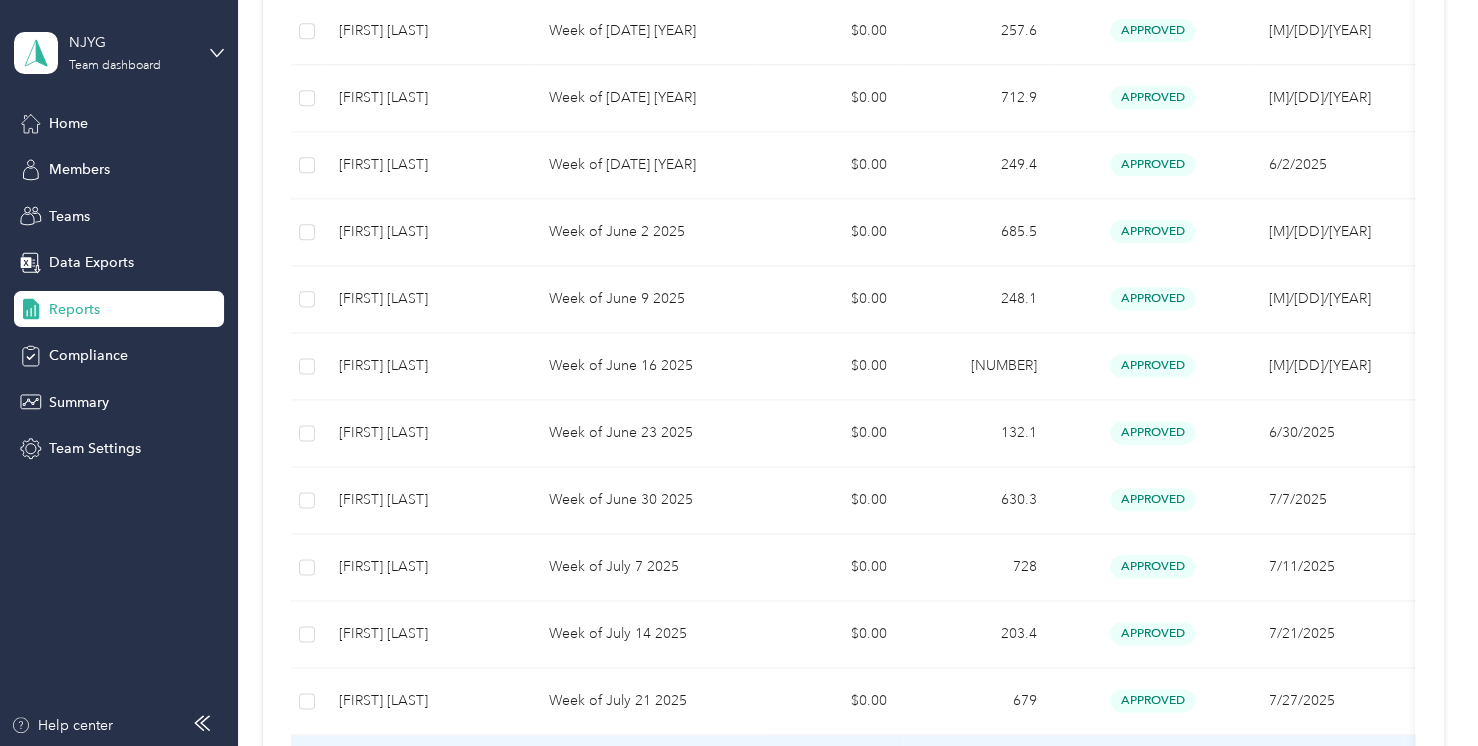 scroll, scrollTop: 1446, scrollLeft: 0, axis: vertical 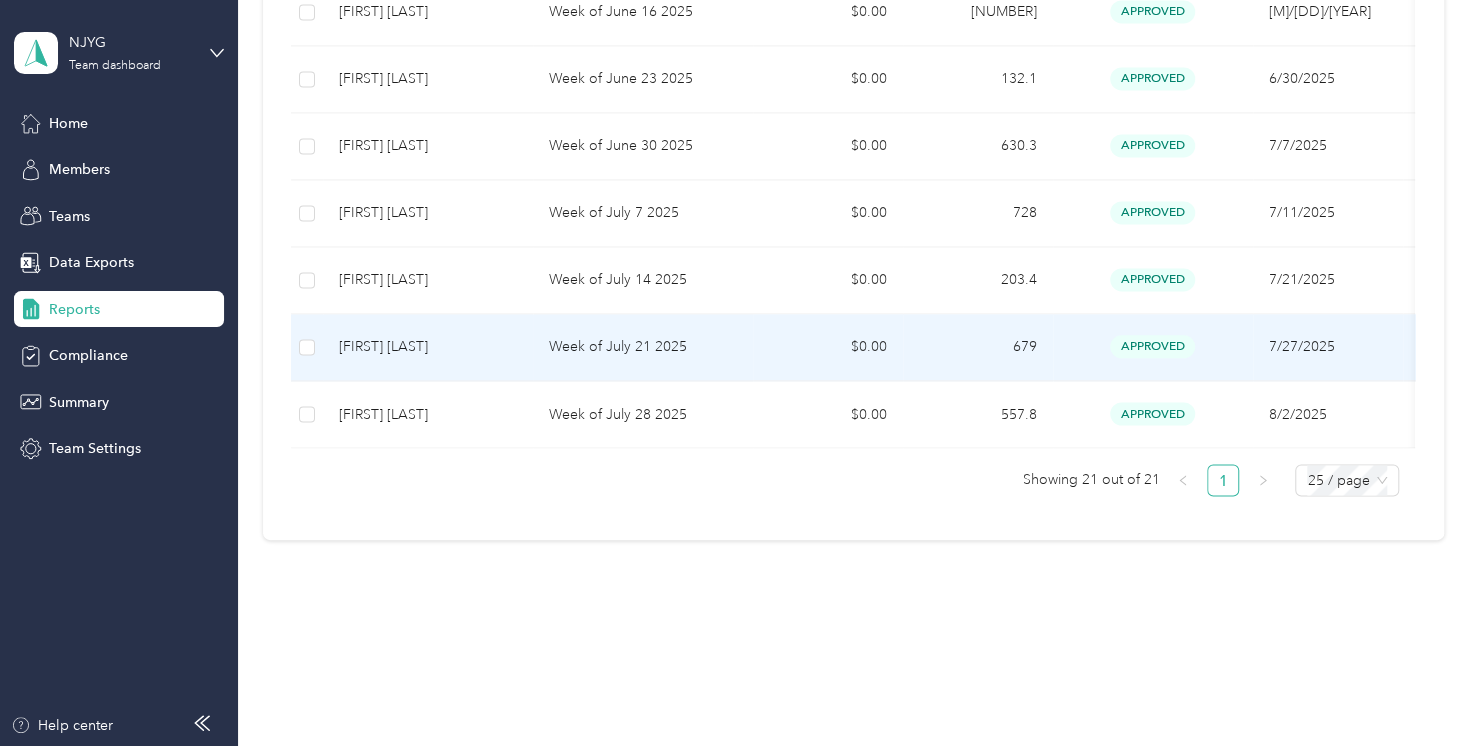 click on "Week of July 21 2025" at bounding box center [643, 347] 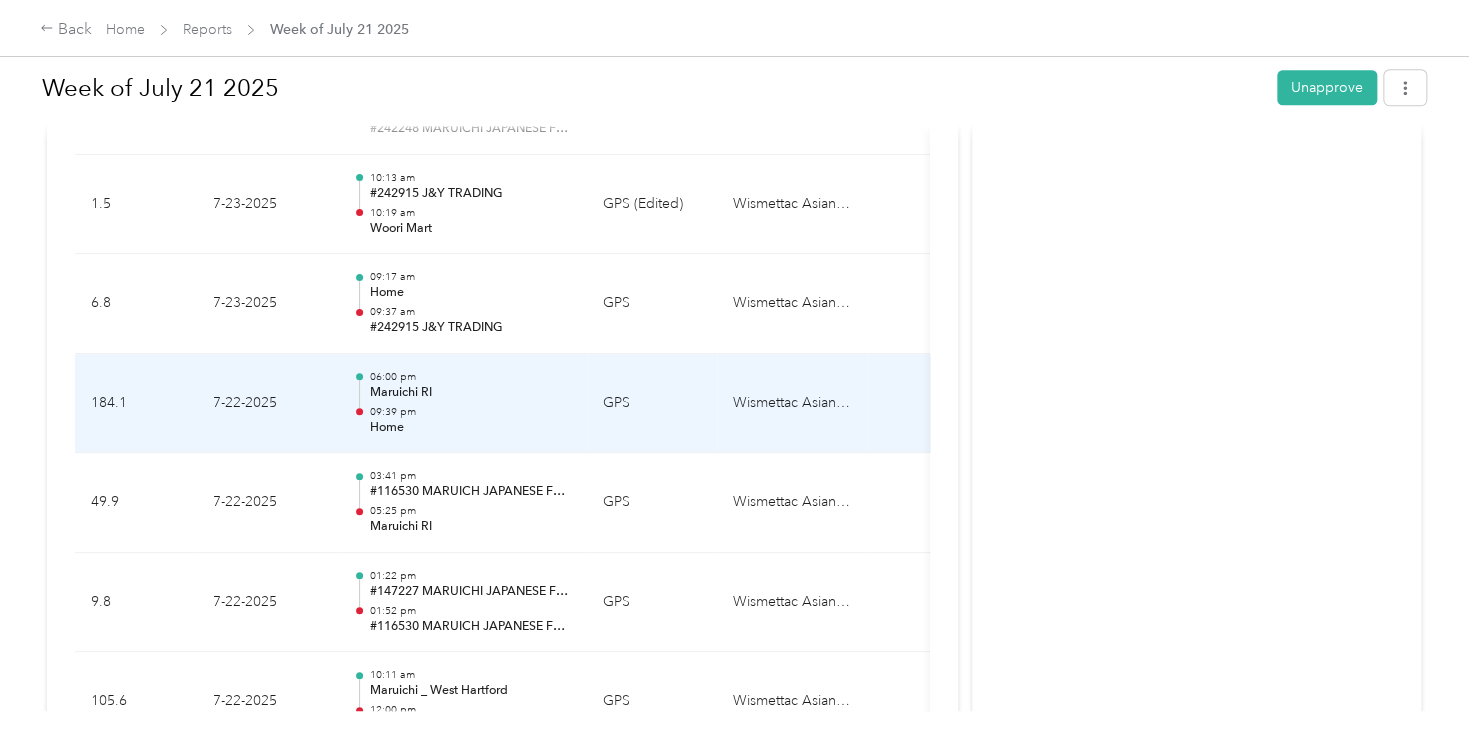 scroll, scrollTop: 382, scrollLeft: 0, axis: vertical 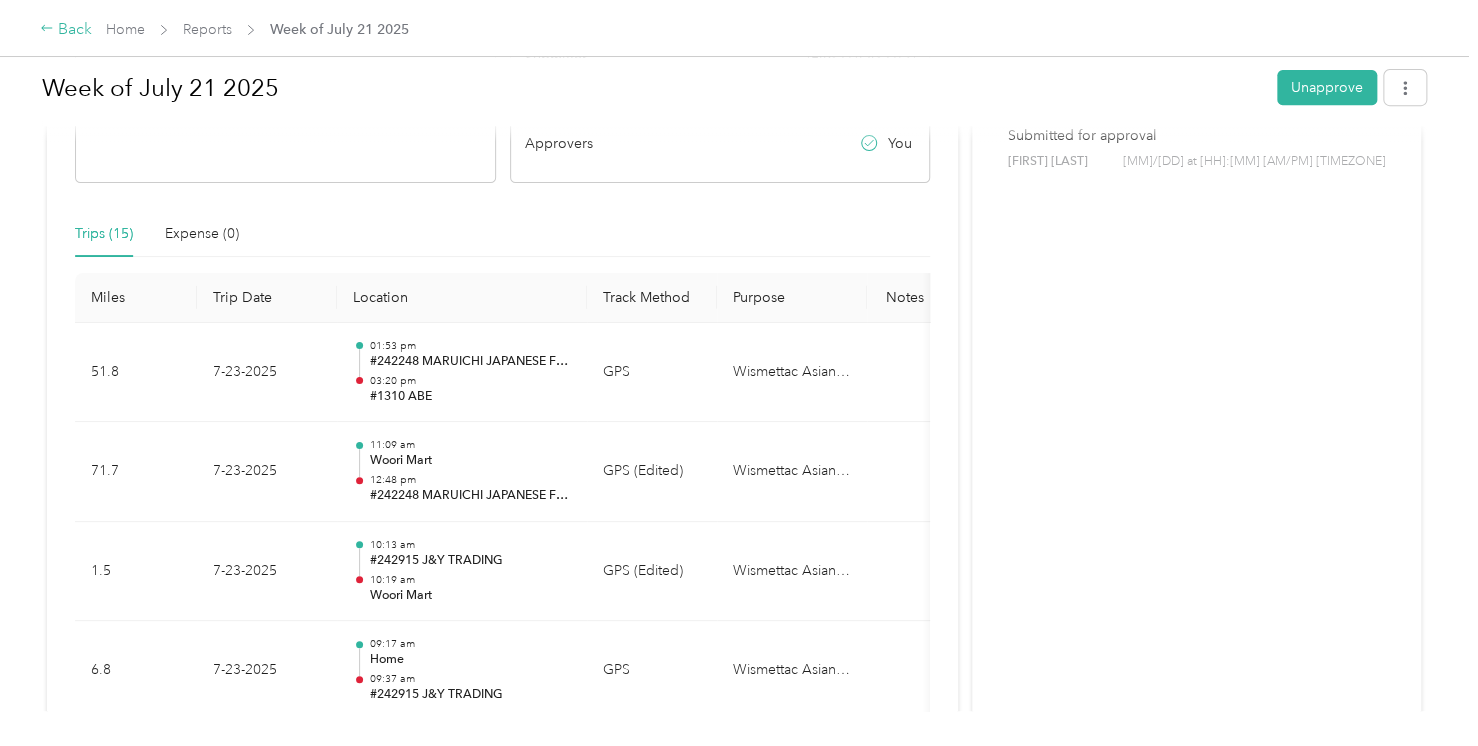 click on "Back" at bounding box center [66, 30] 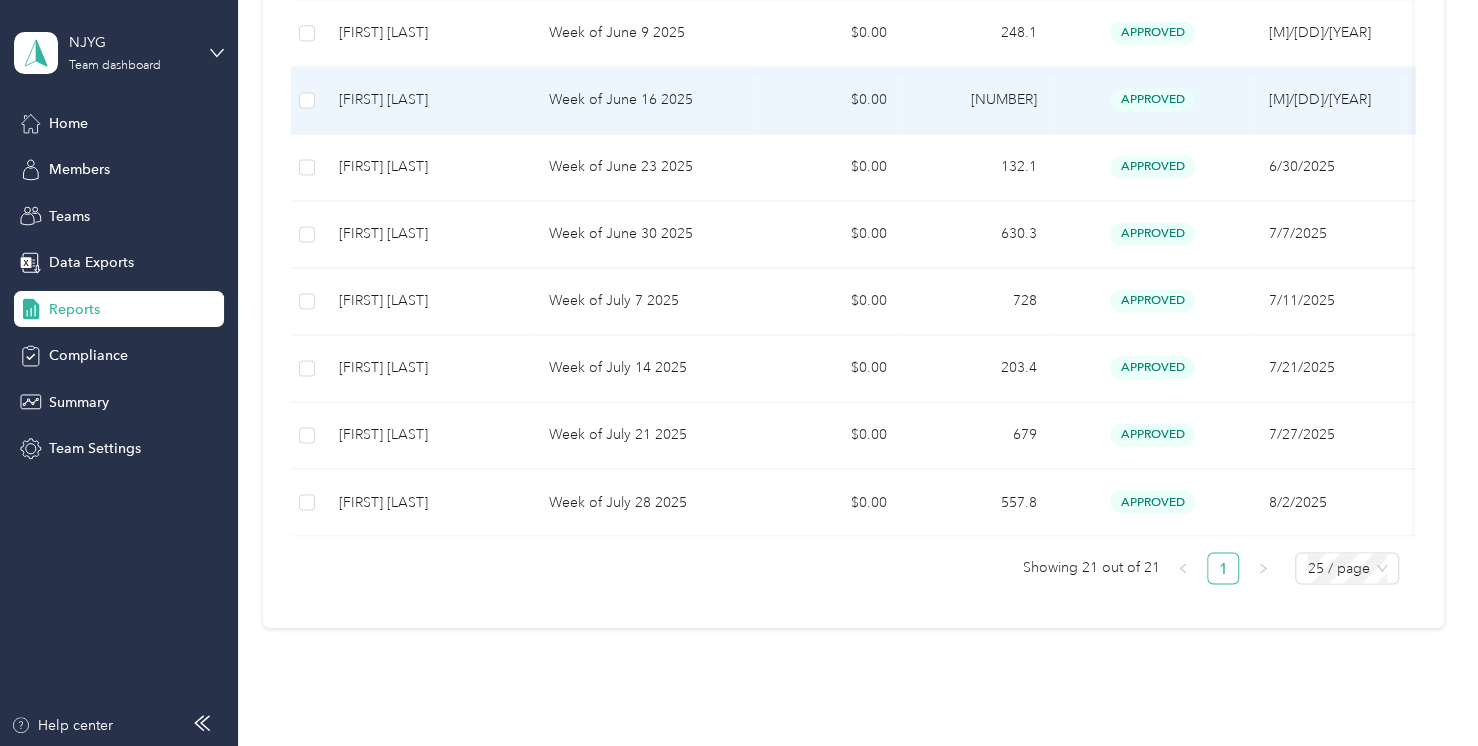 scroll, scrollTop: 1446, scrollLeft: 0, axis: vertical 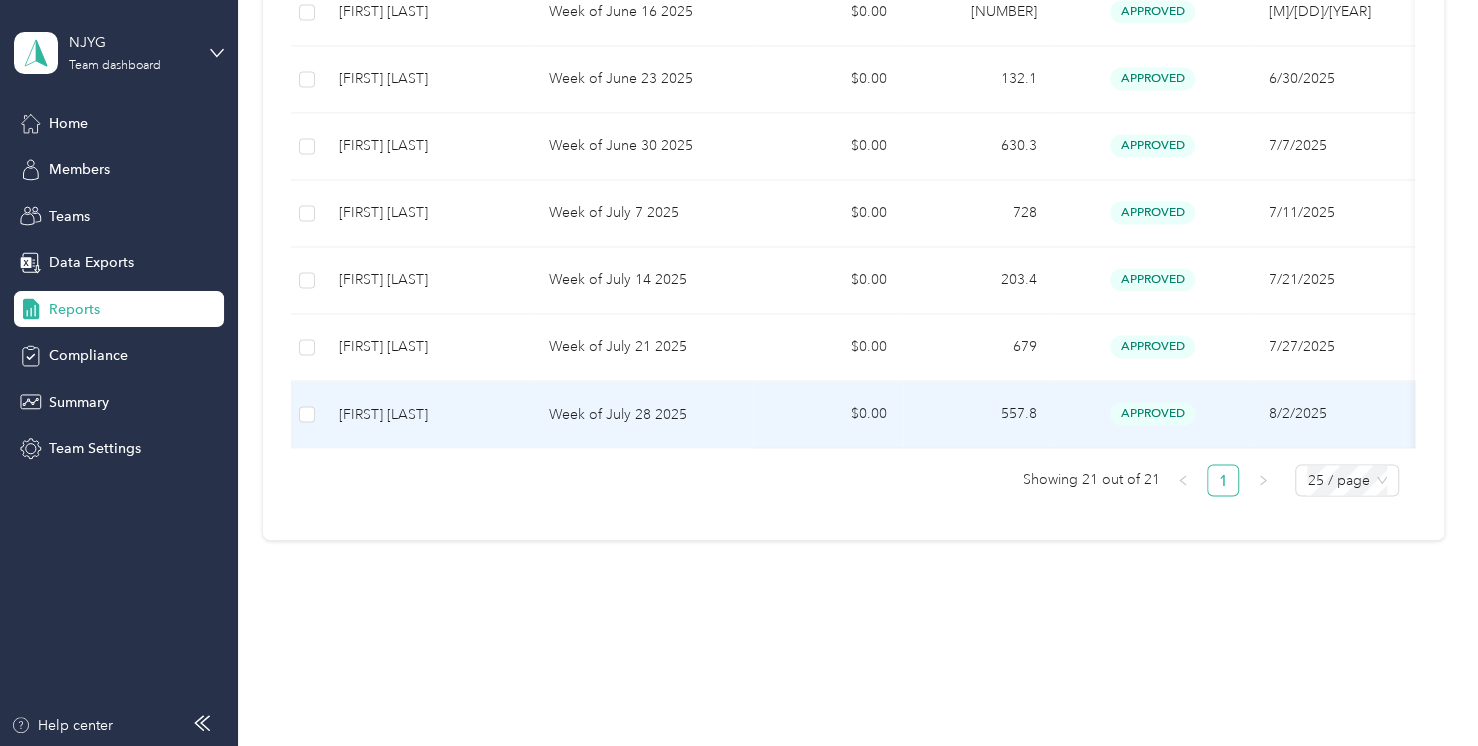 click on "[FIRST] [LAST]" at bounding box center (428, 414) 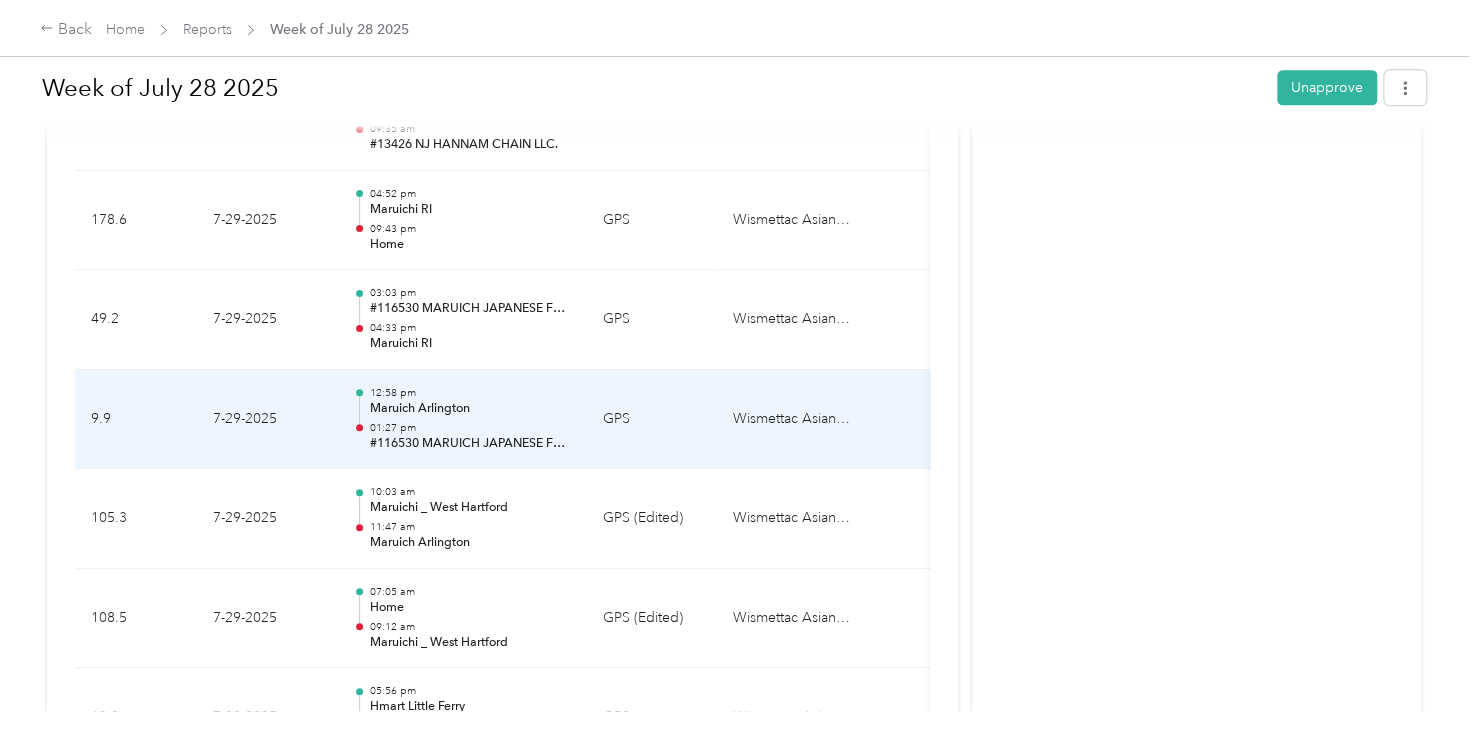 scroll, scrollTop: 366, scrollLeft: 0, axis: vertical 